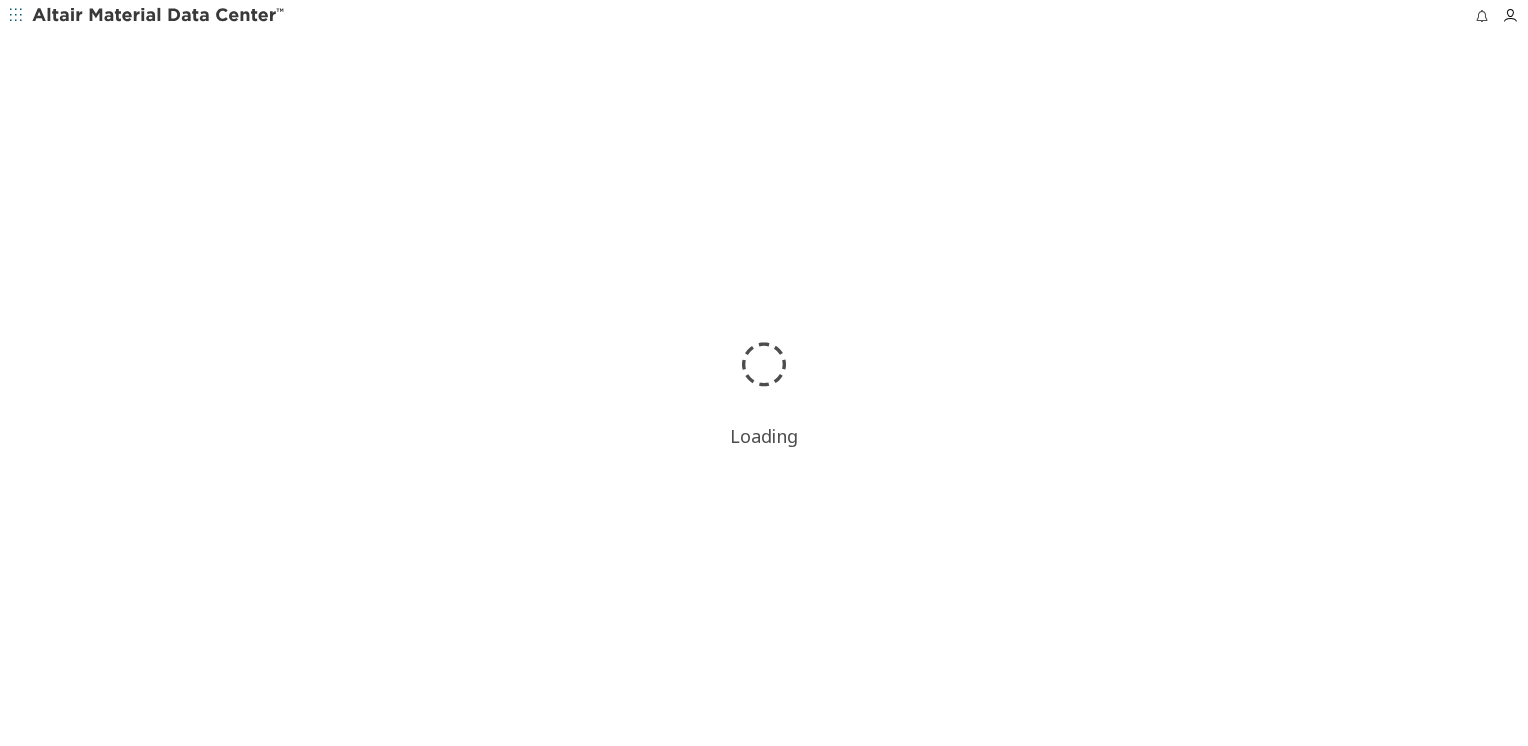 scroll, scrollTop: 0, scrollLeft: 0, axis: both 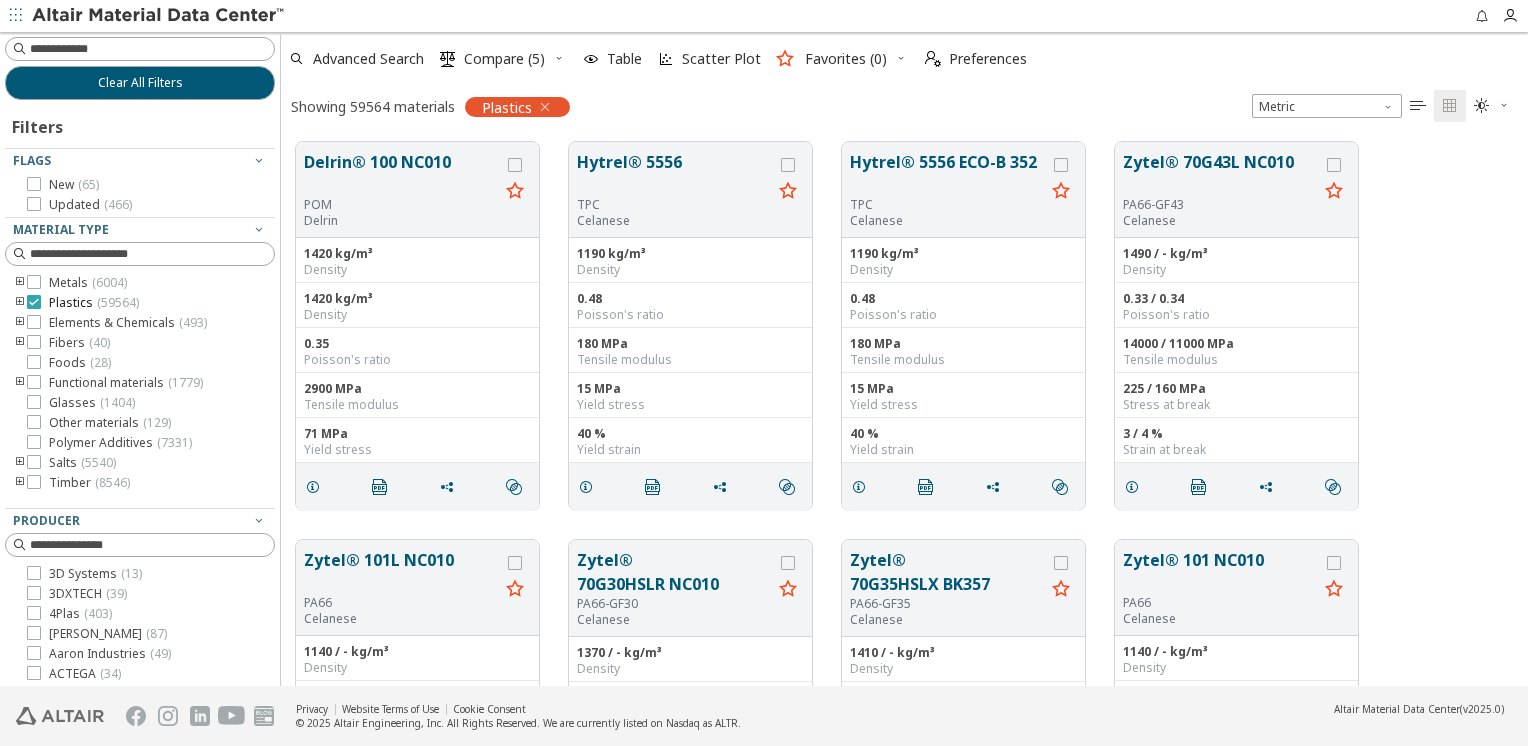 click at bounding box center [34, 302] 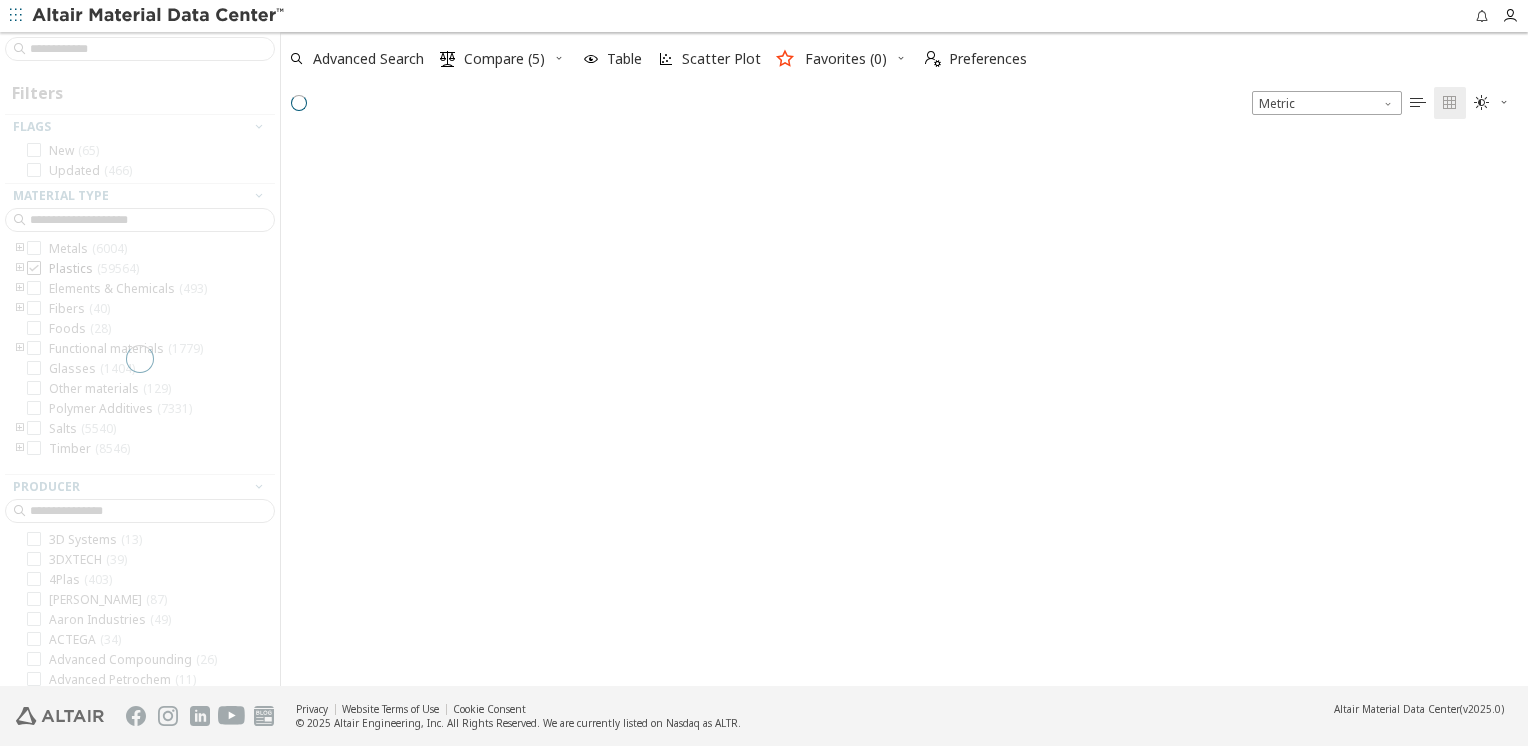 scroll, scrollTop: 16, scrollLeft: 16, axis: both 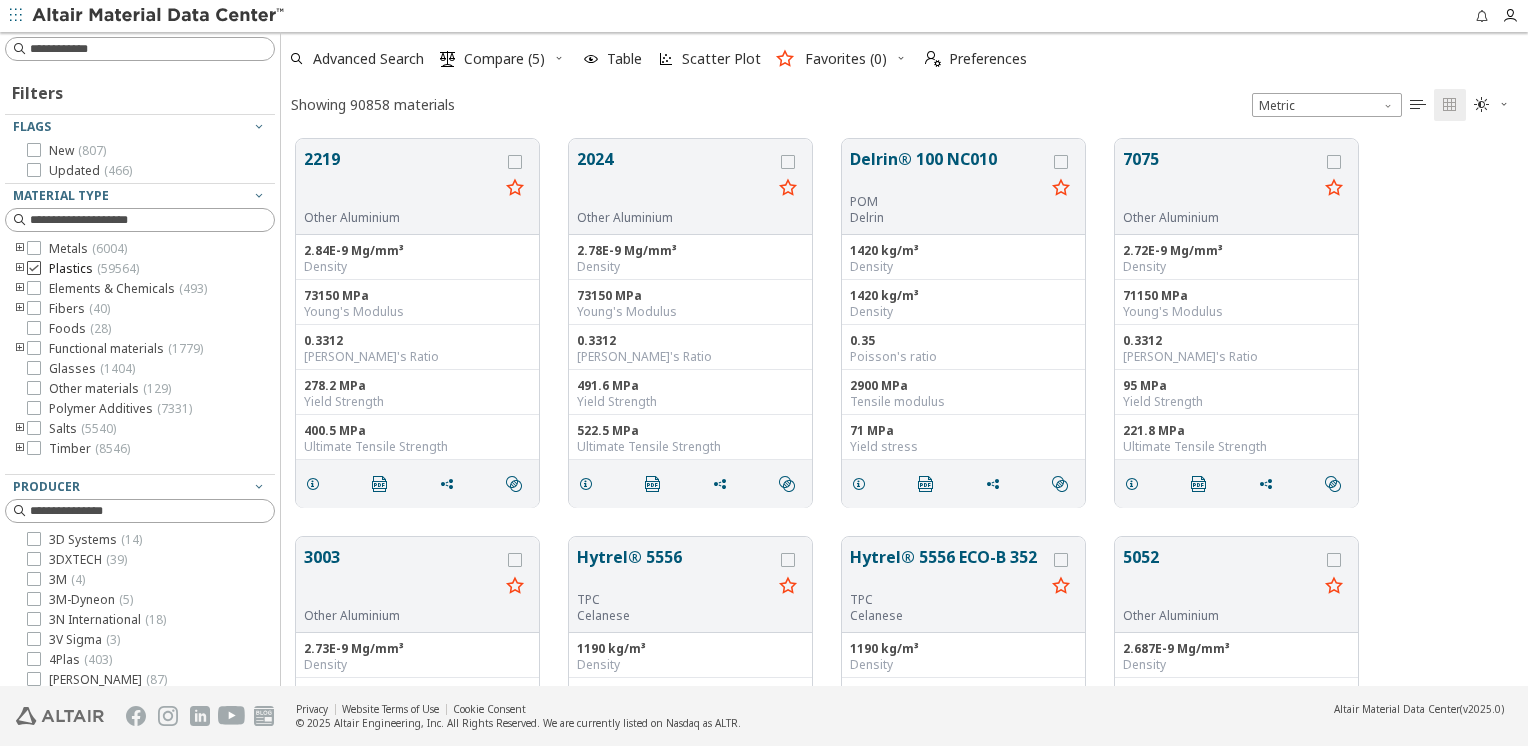 click at bounding box center [34, 268] 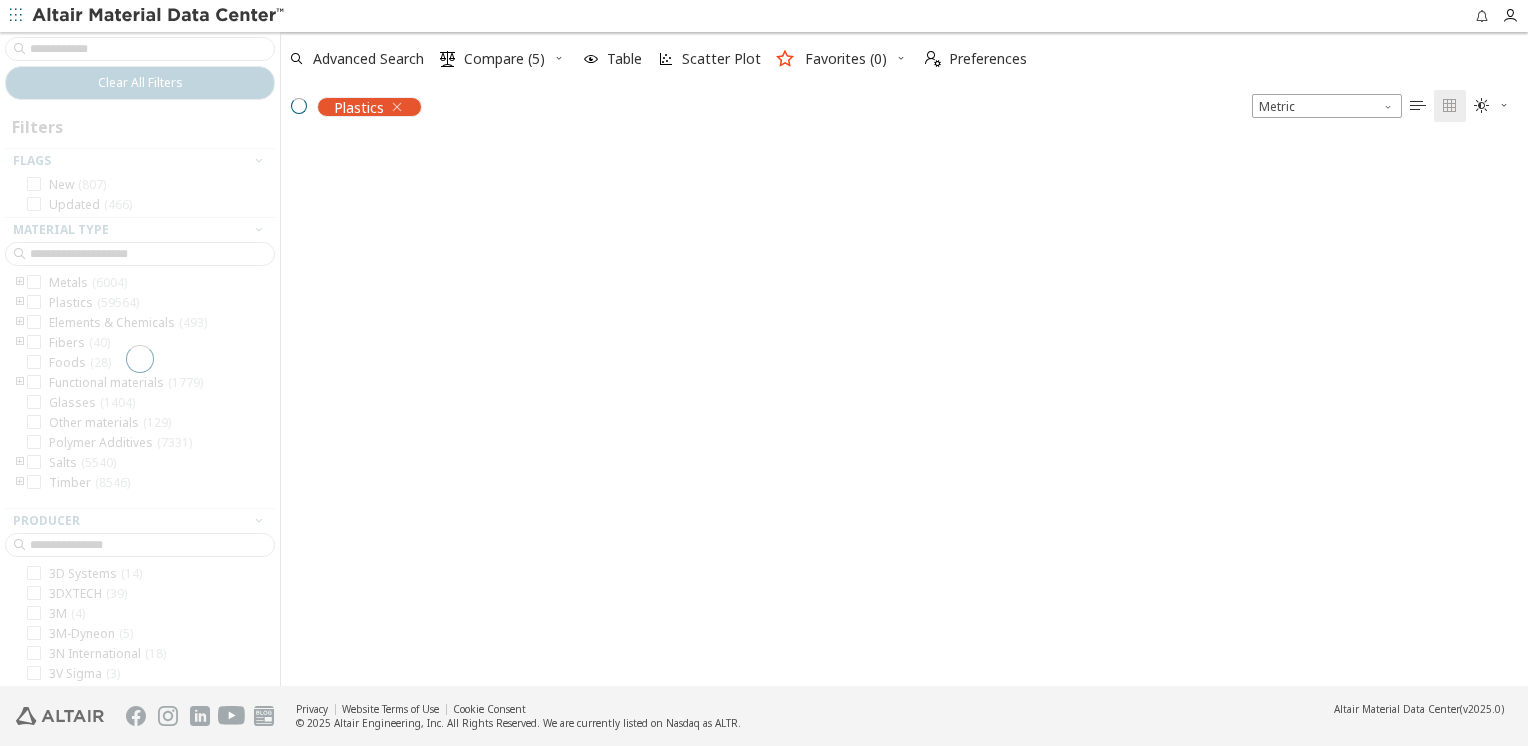 scroll, scrollTop: 545, scrollLeft: 1232, axis: both 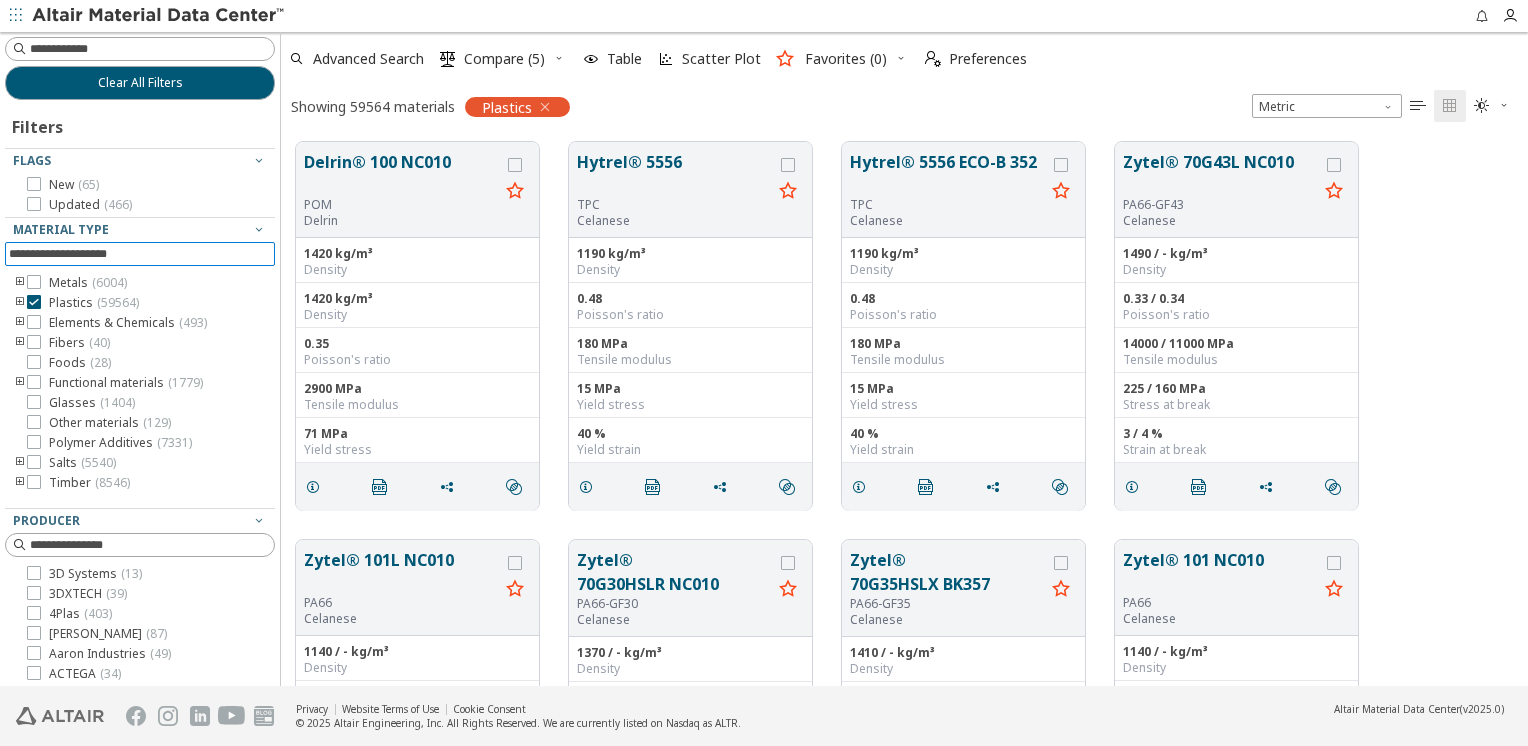 click at bounding box center (142, 254) 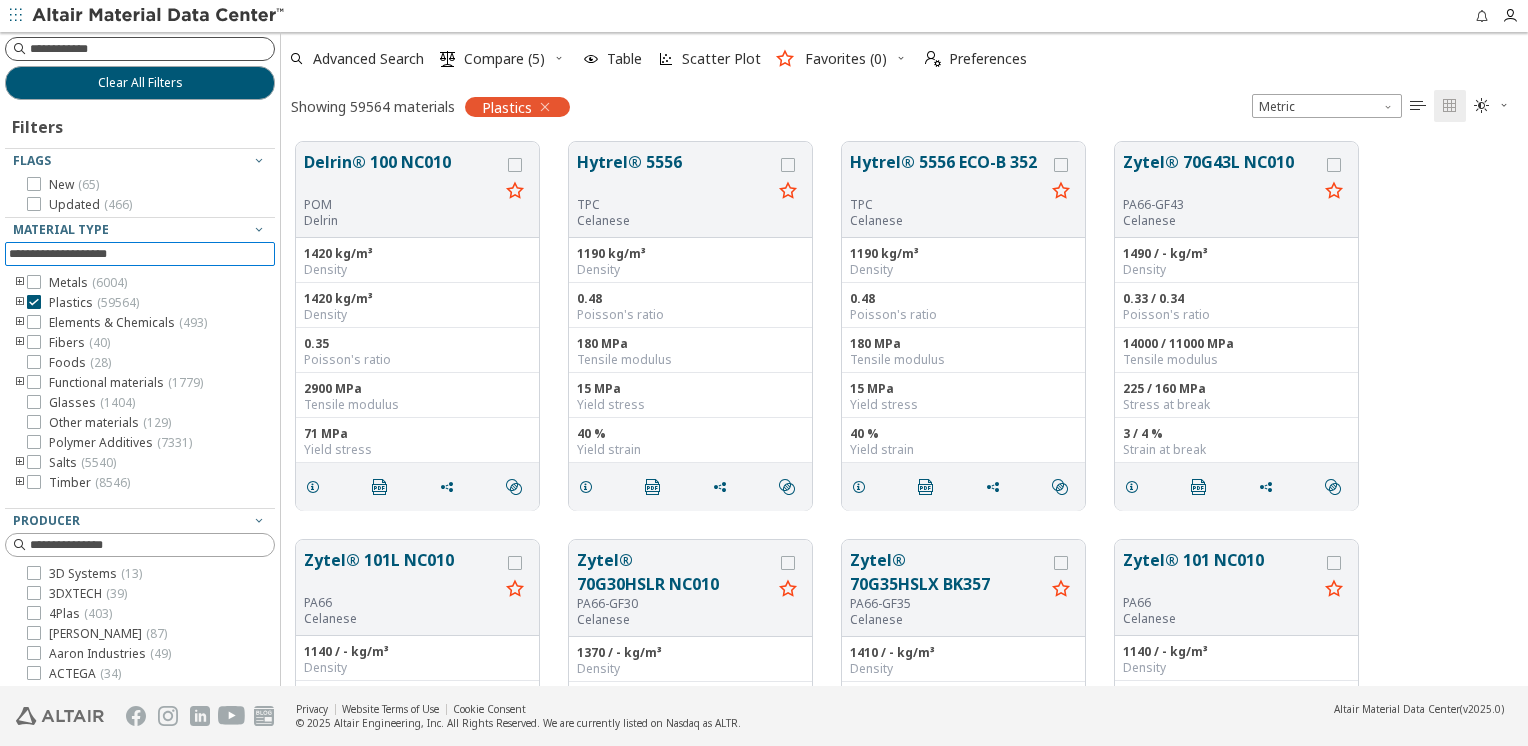 click at bounding box center [152, 49] 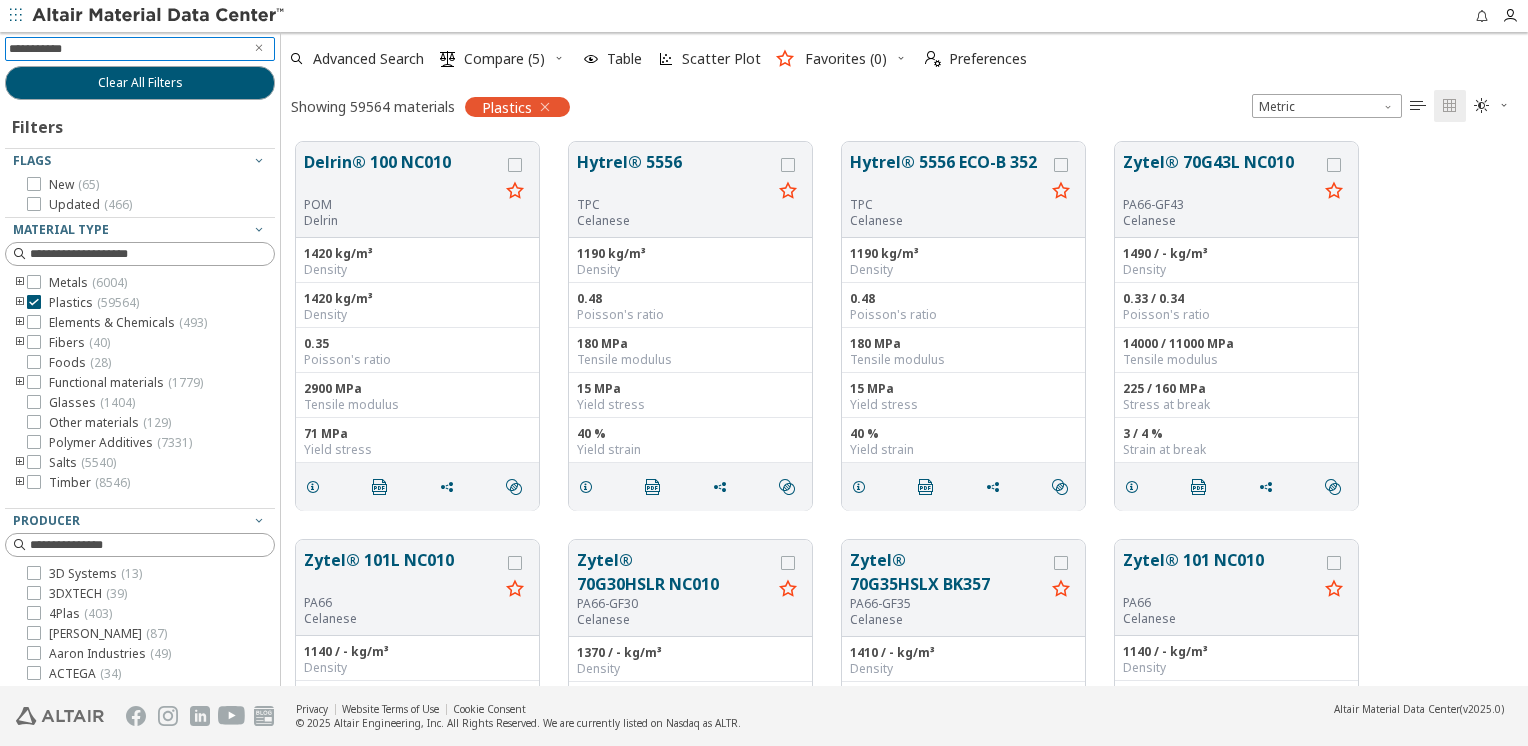 type on "**********" 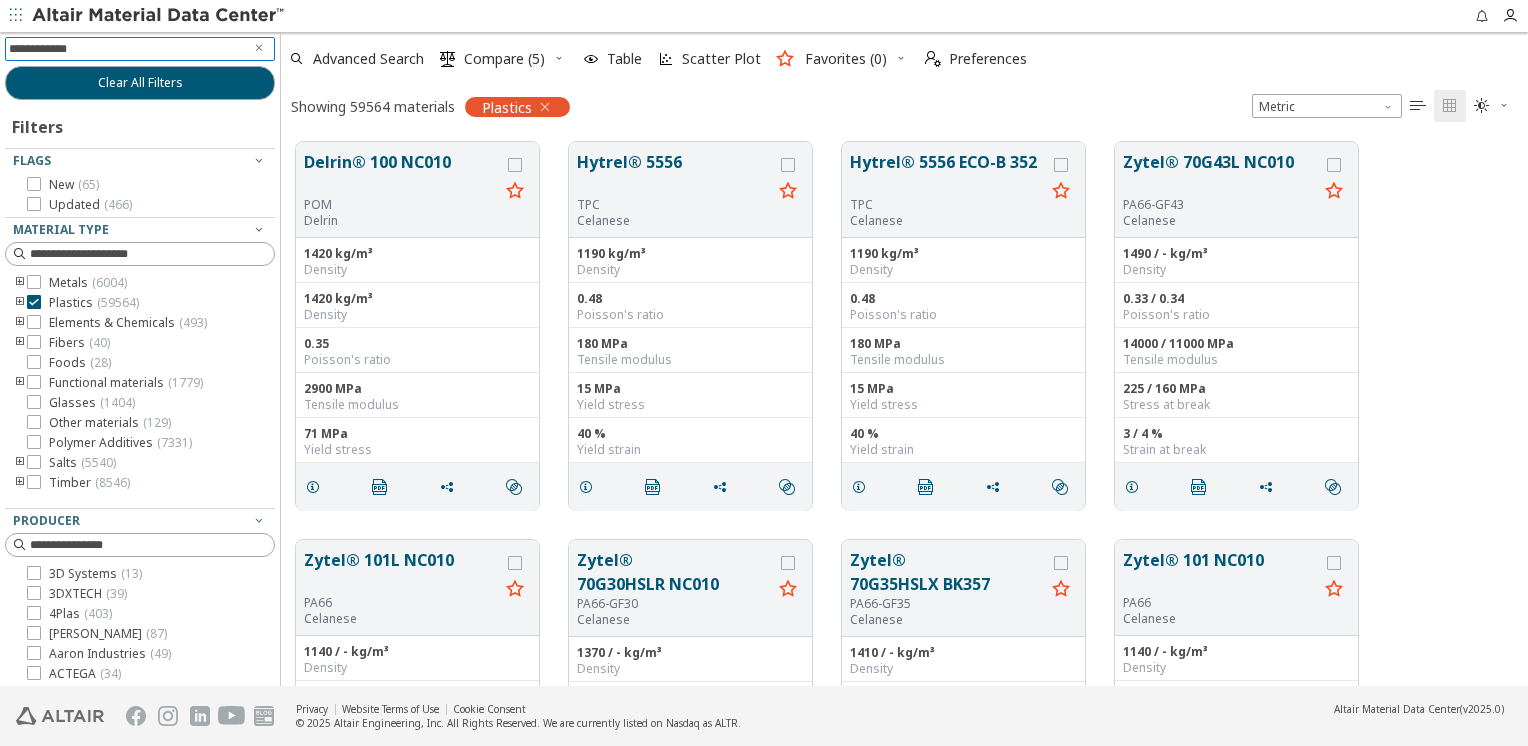 type 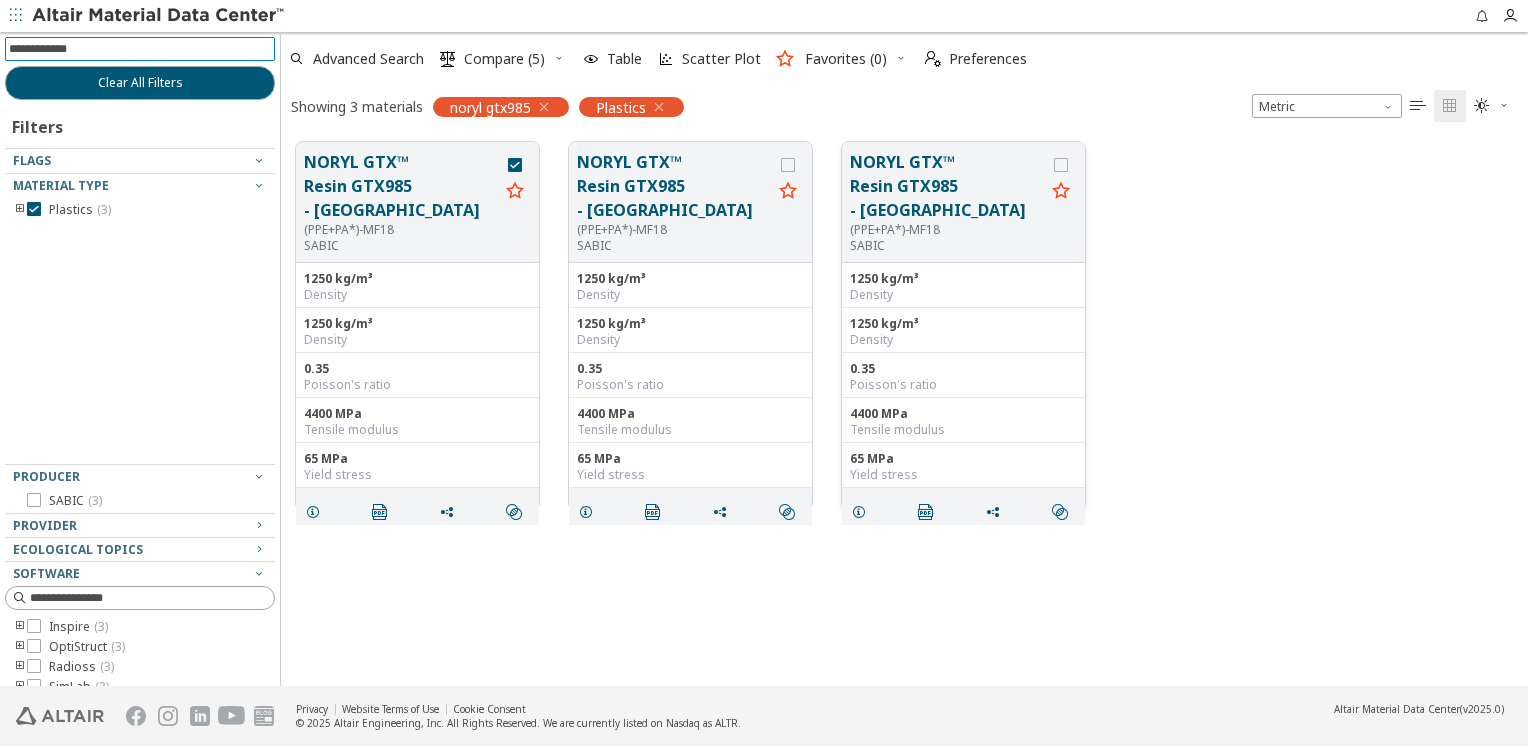 click on "NORYL GTX™  Resin GTX985 - [GEOGRAPHIC_DATA]" at bounding box center (947, 186) 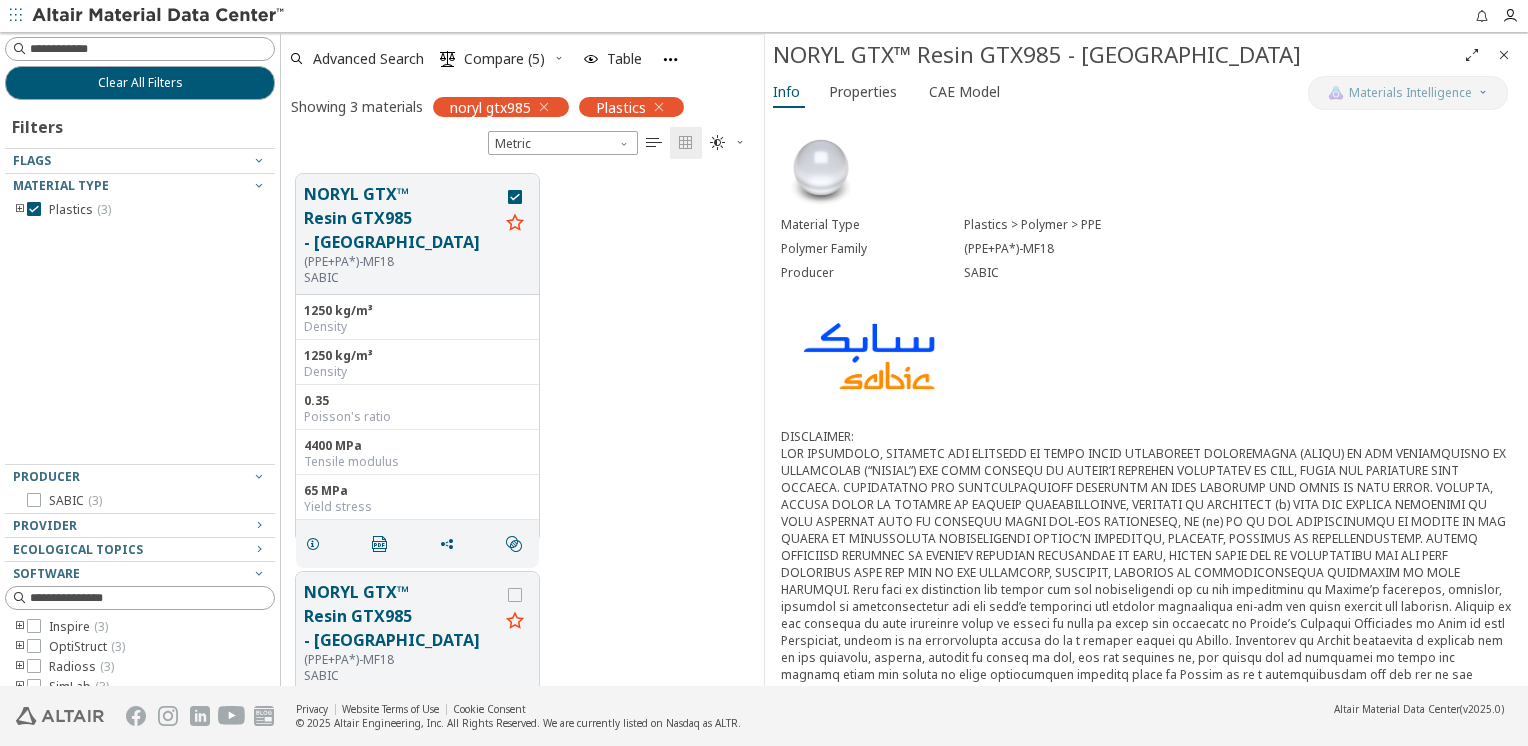 scroll, scrollTop: 666, scrollLeft: 0, axis: vertical 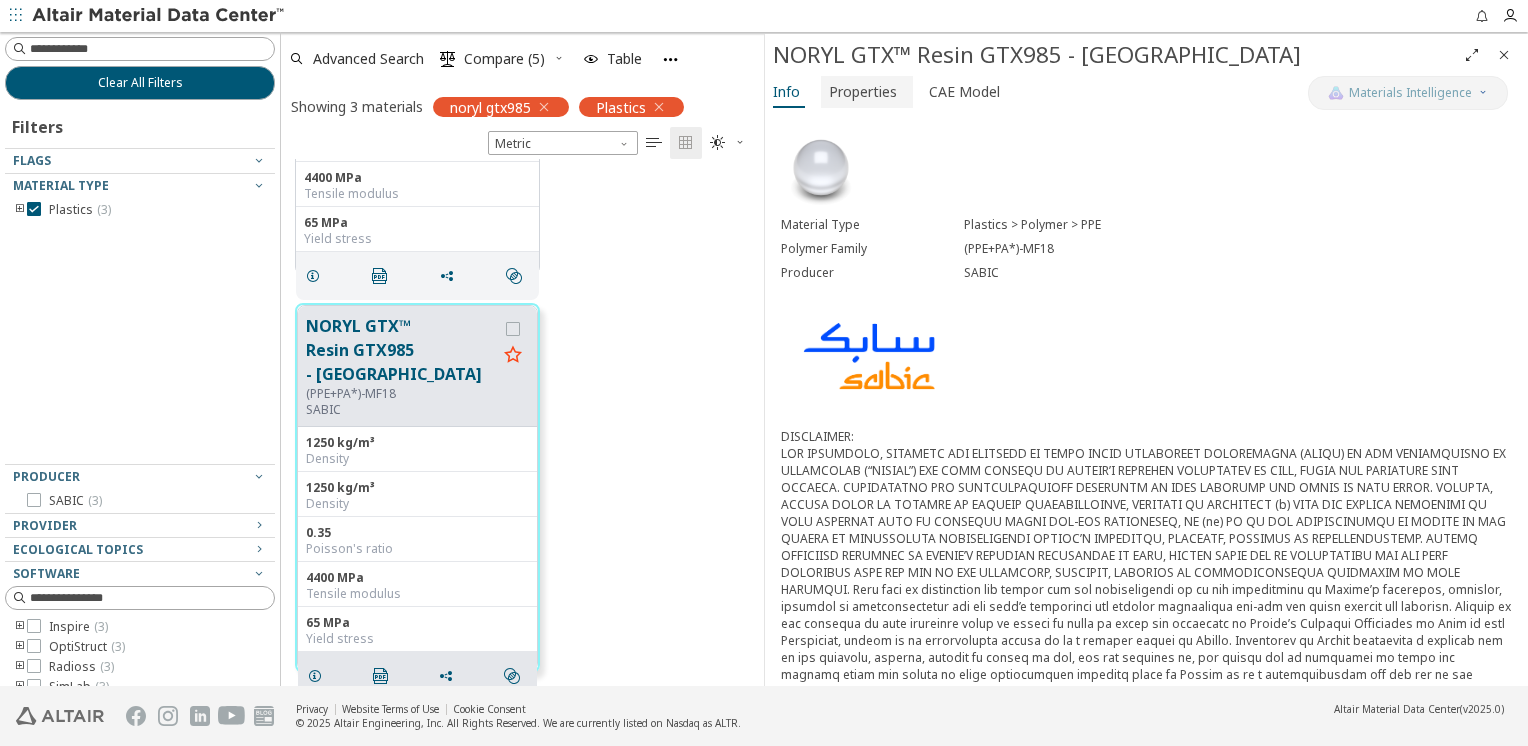 click on "Properties" at bounding box center [863, 92] 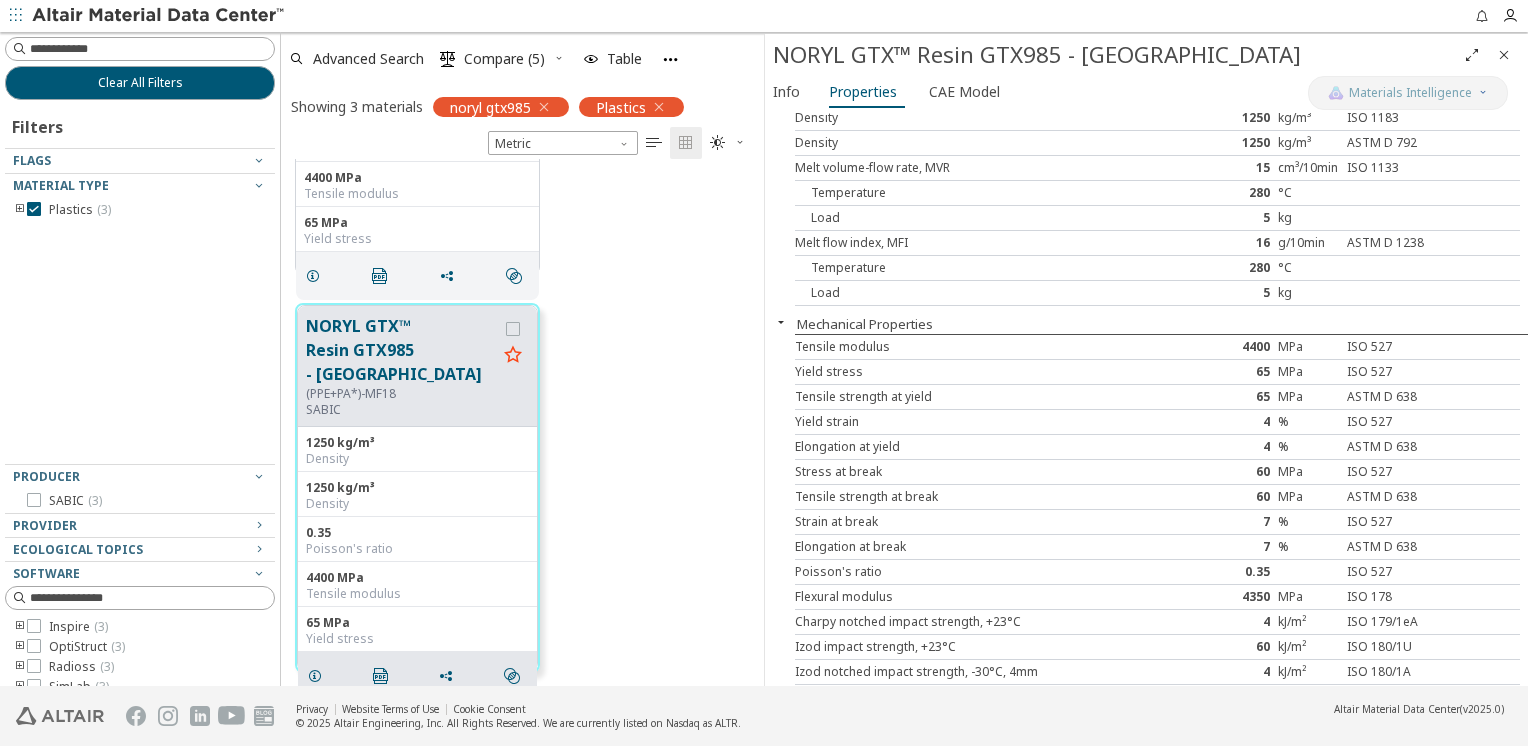 scroll, scrollTop: 0, scrollLeft: 0, axis: both 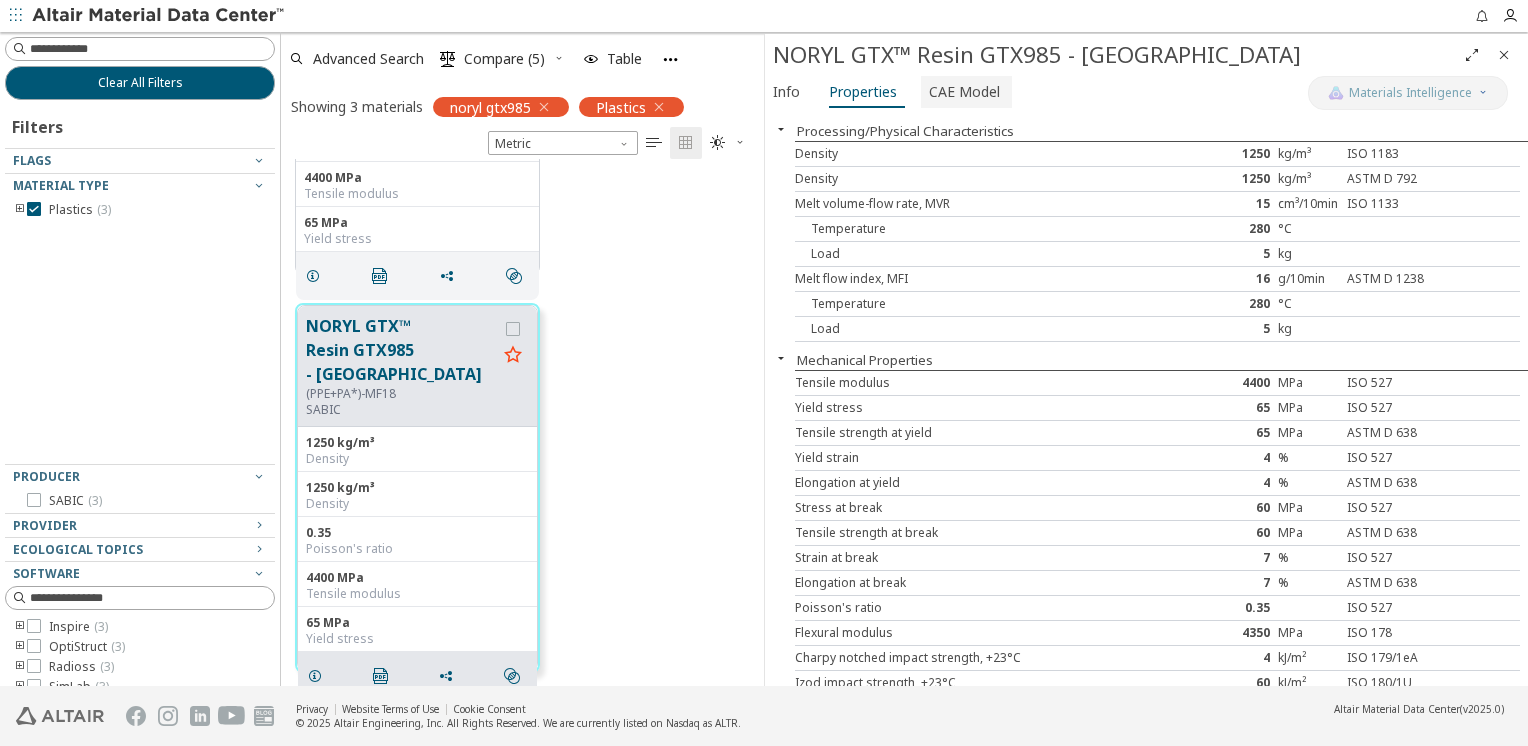 click on "CAE Model" at bounding box center [964, 92] 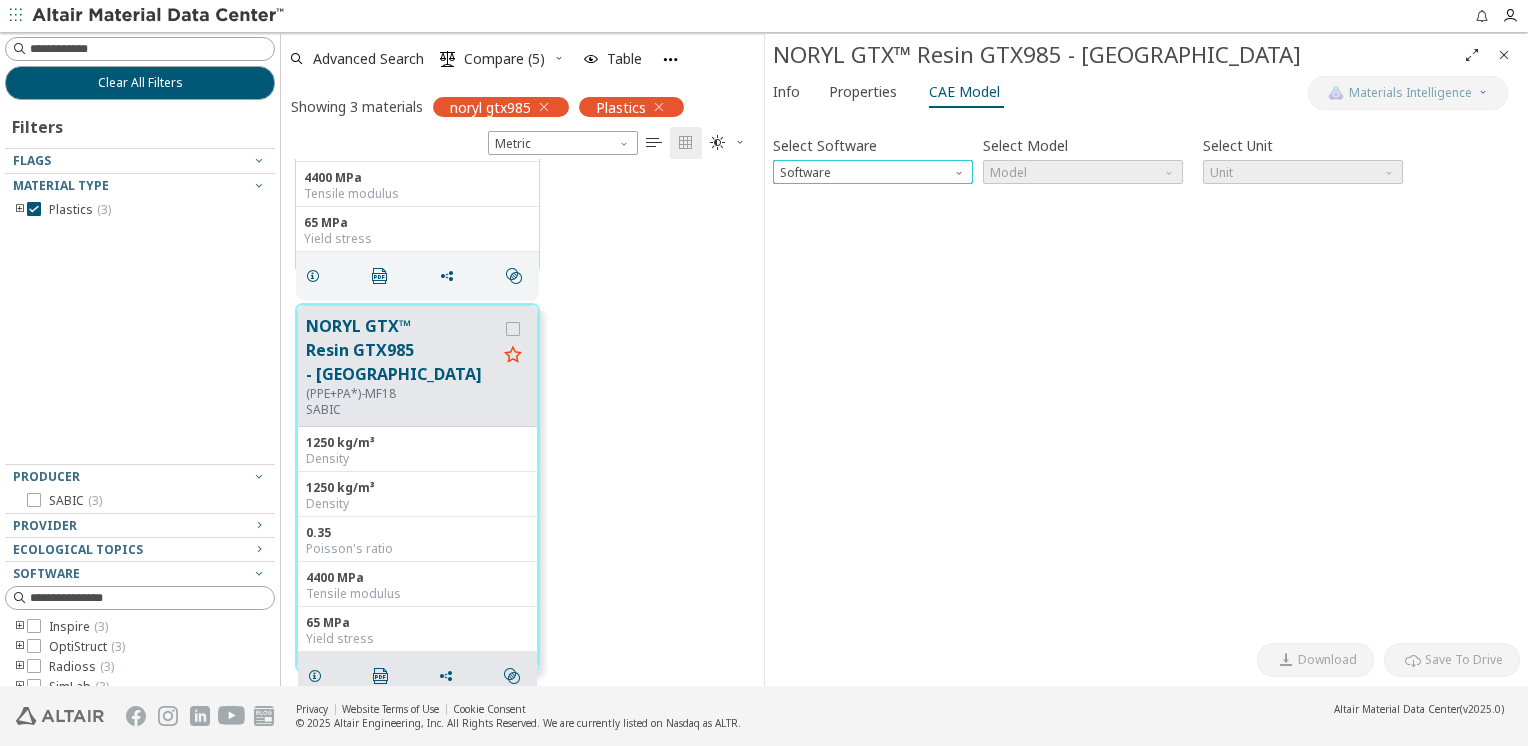 click at bounding box center (961, 168) 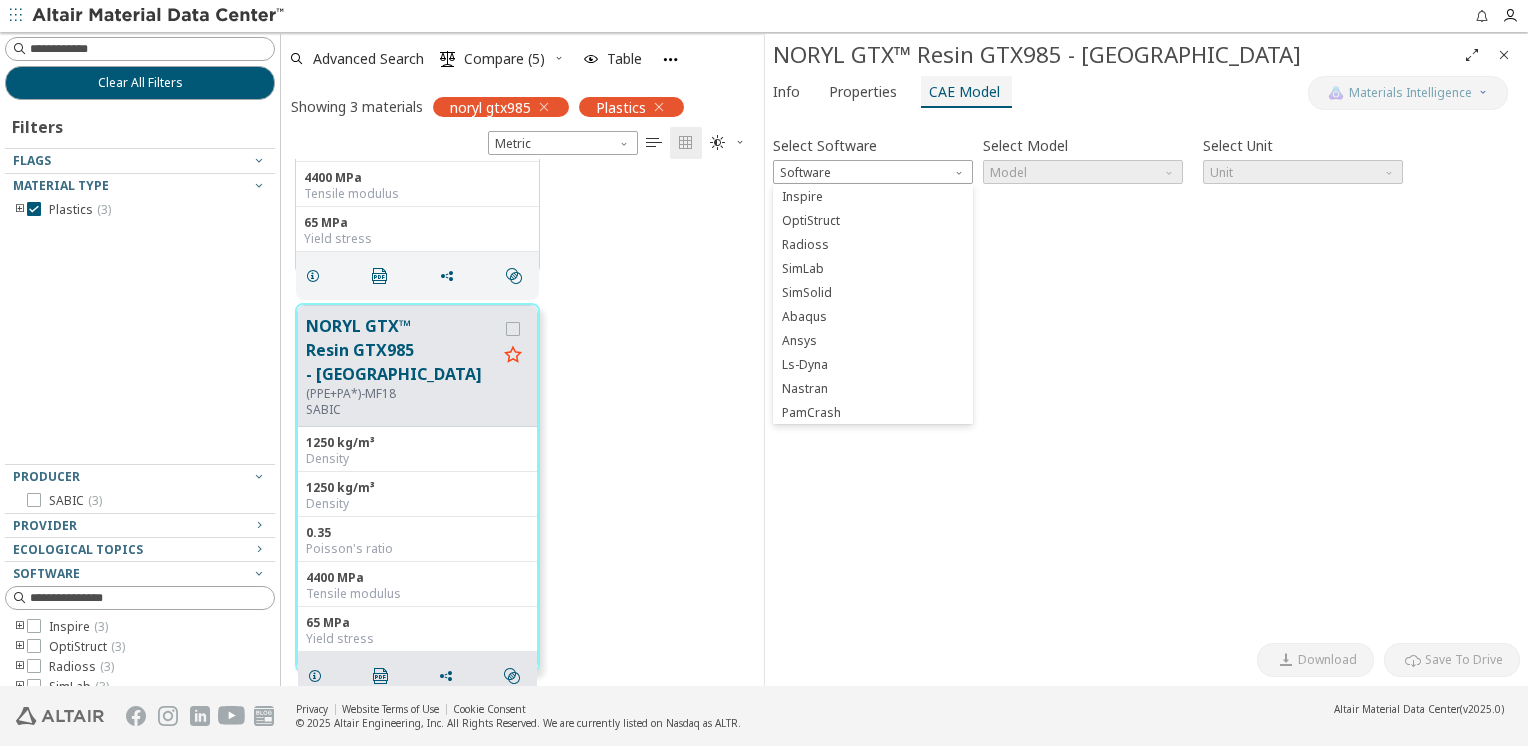 click on "CAE Model" at bounding box center [964, 92] 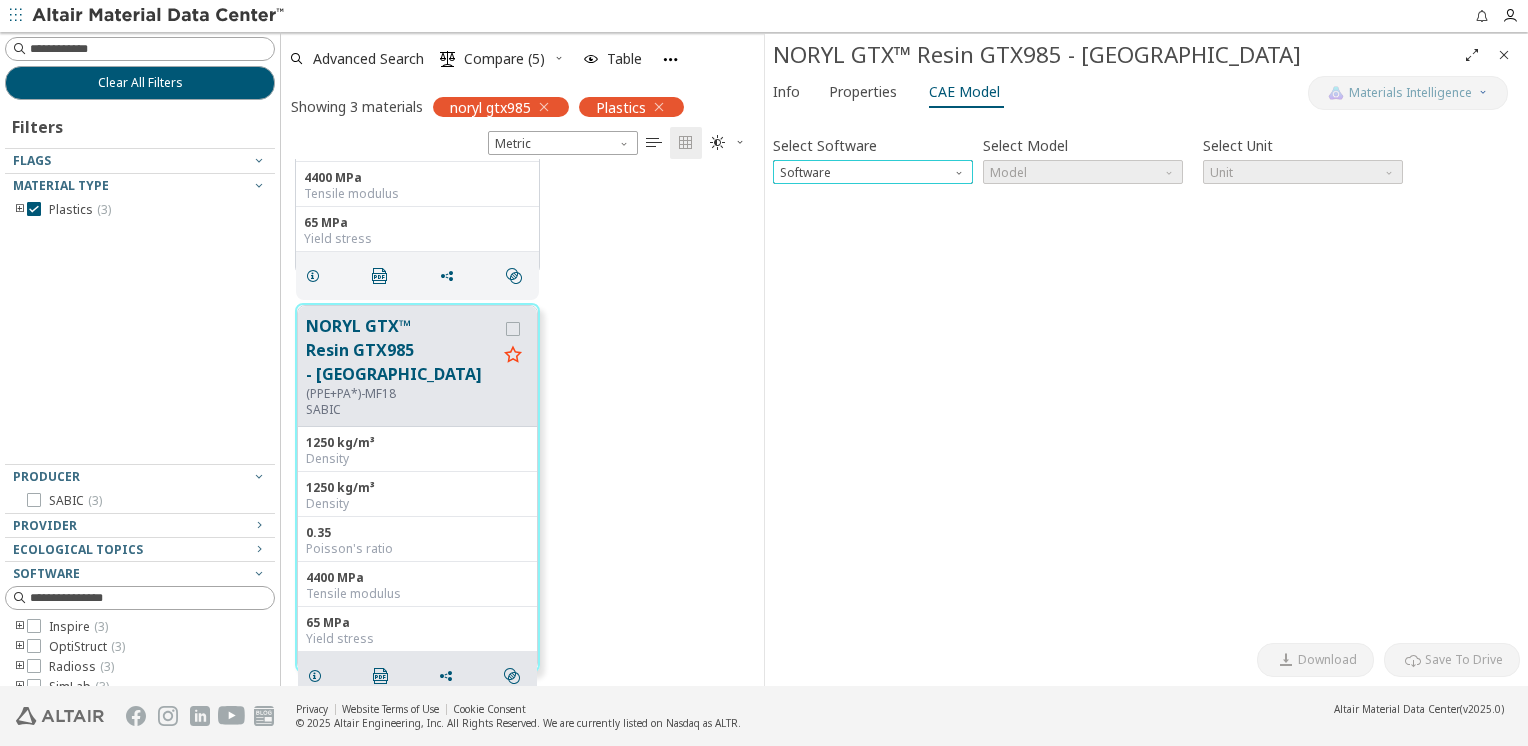 click at bounding box center [961, 168] 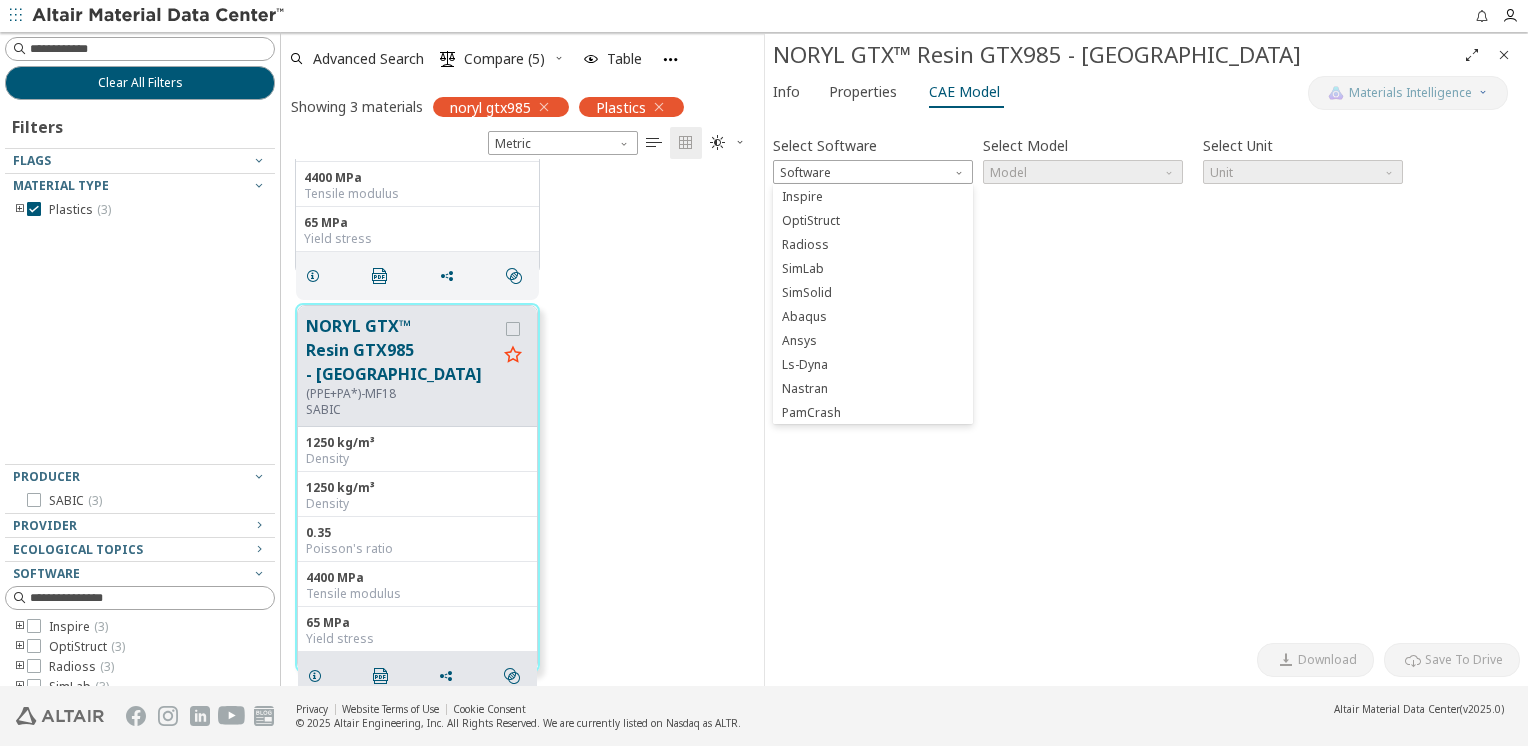click on "Select Software Software Select Model Model Select Unit Unit Invalid data. Please check your input. [GEOGRAPHIC_DATA]" at bounding box center (1146, 377) 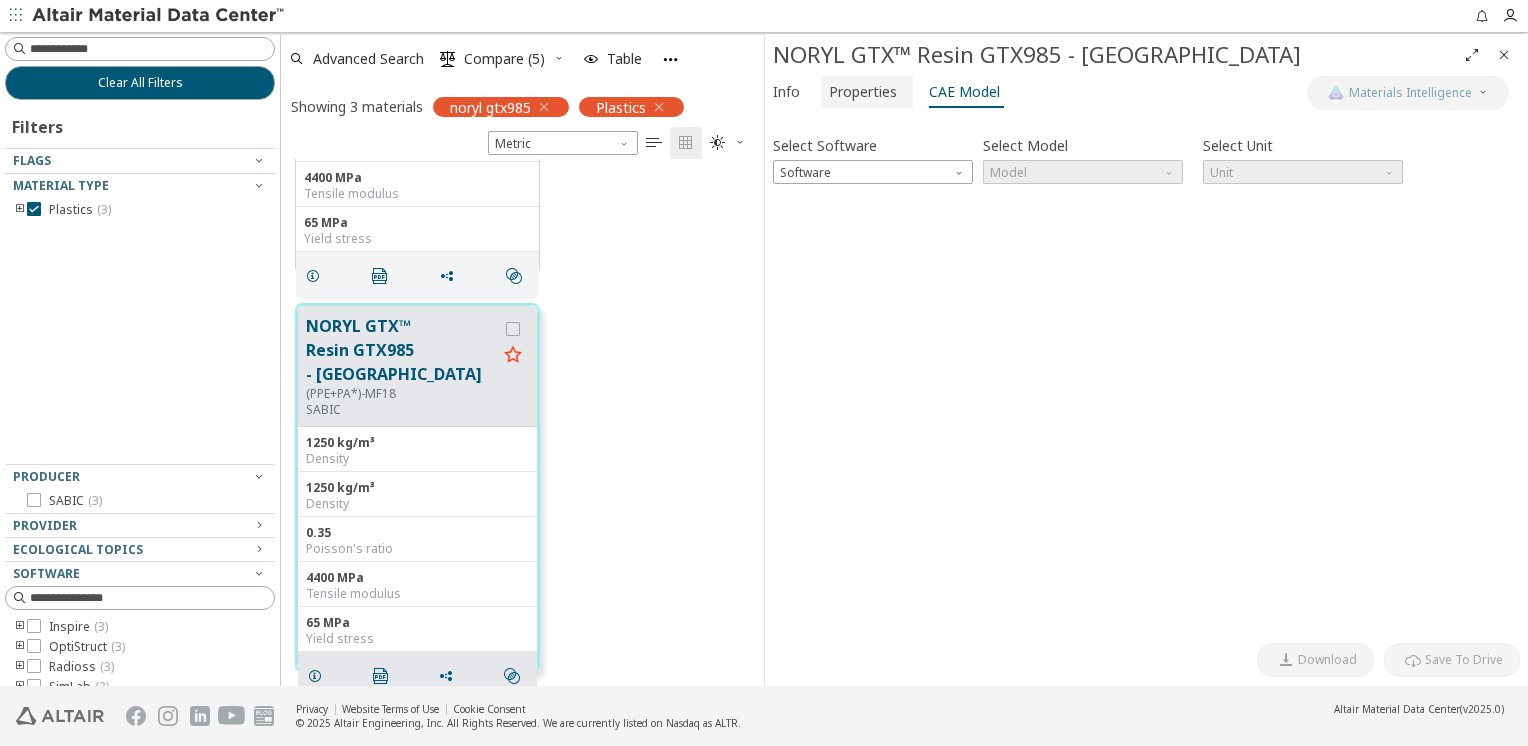 click on "Properties" at bounding box center (863, 92) 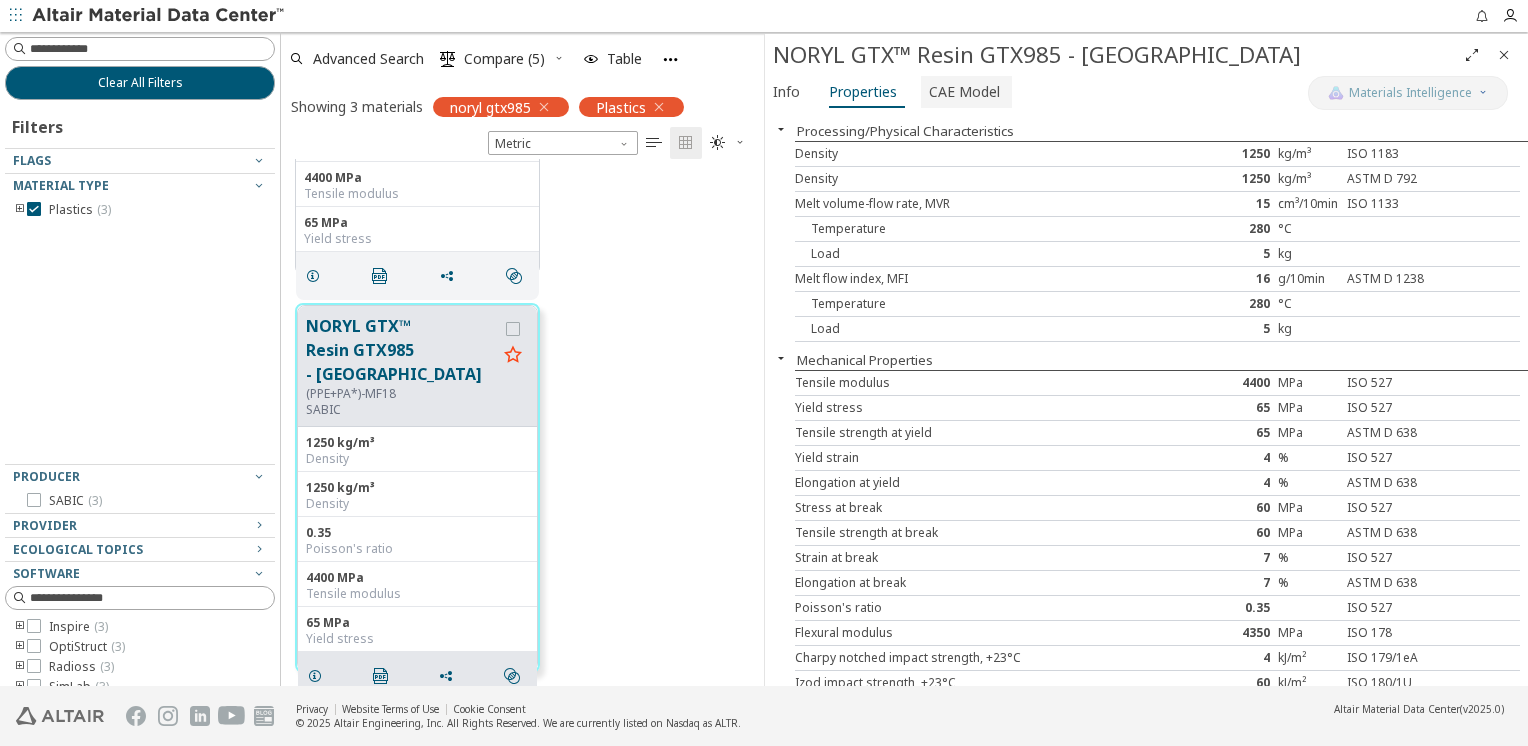 click on "CAE Model" at bounding box center (964, 92) 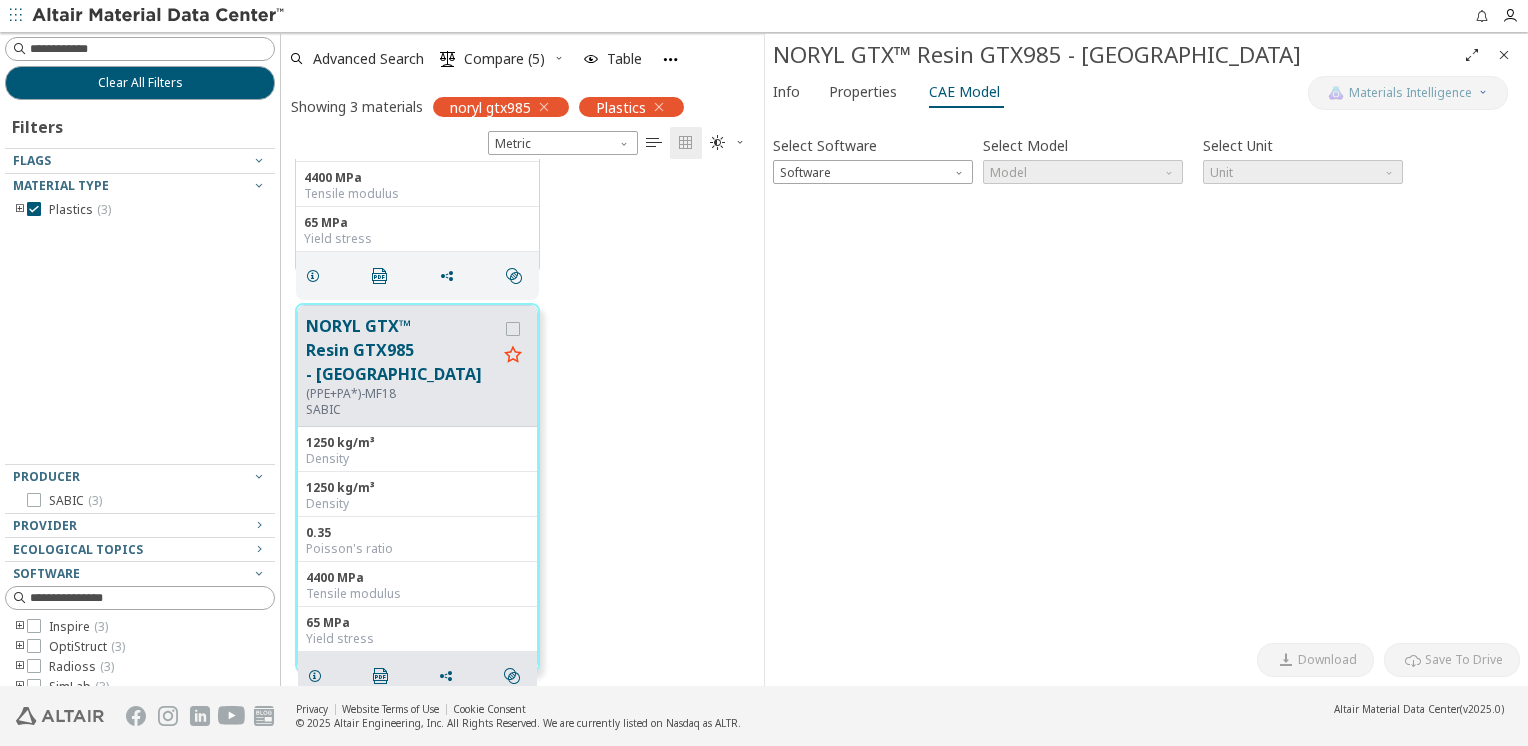 click on "Select Software Software" at bounding box center (873, 157) 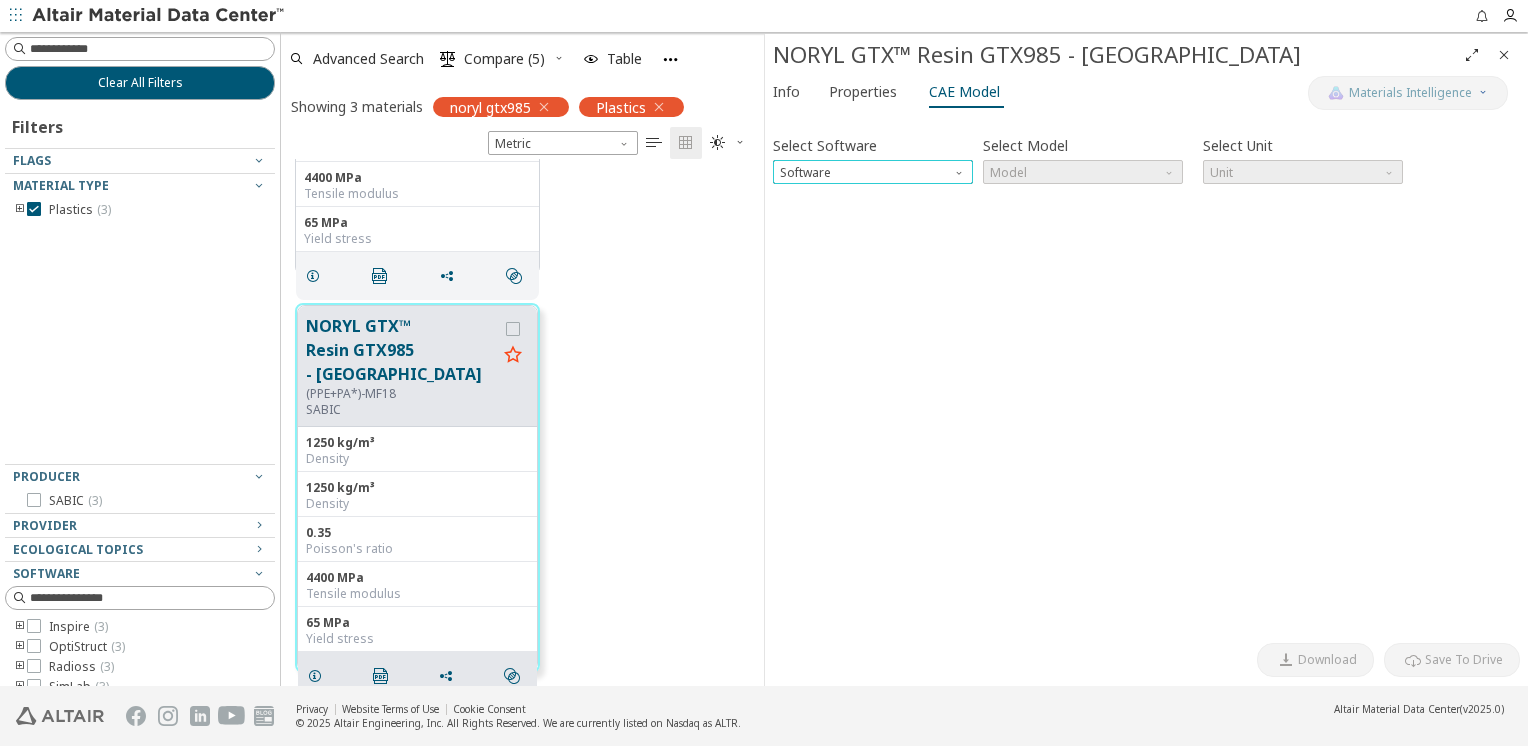 click at bounding box center (961, 168) 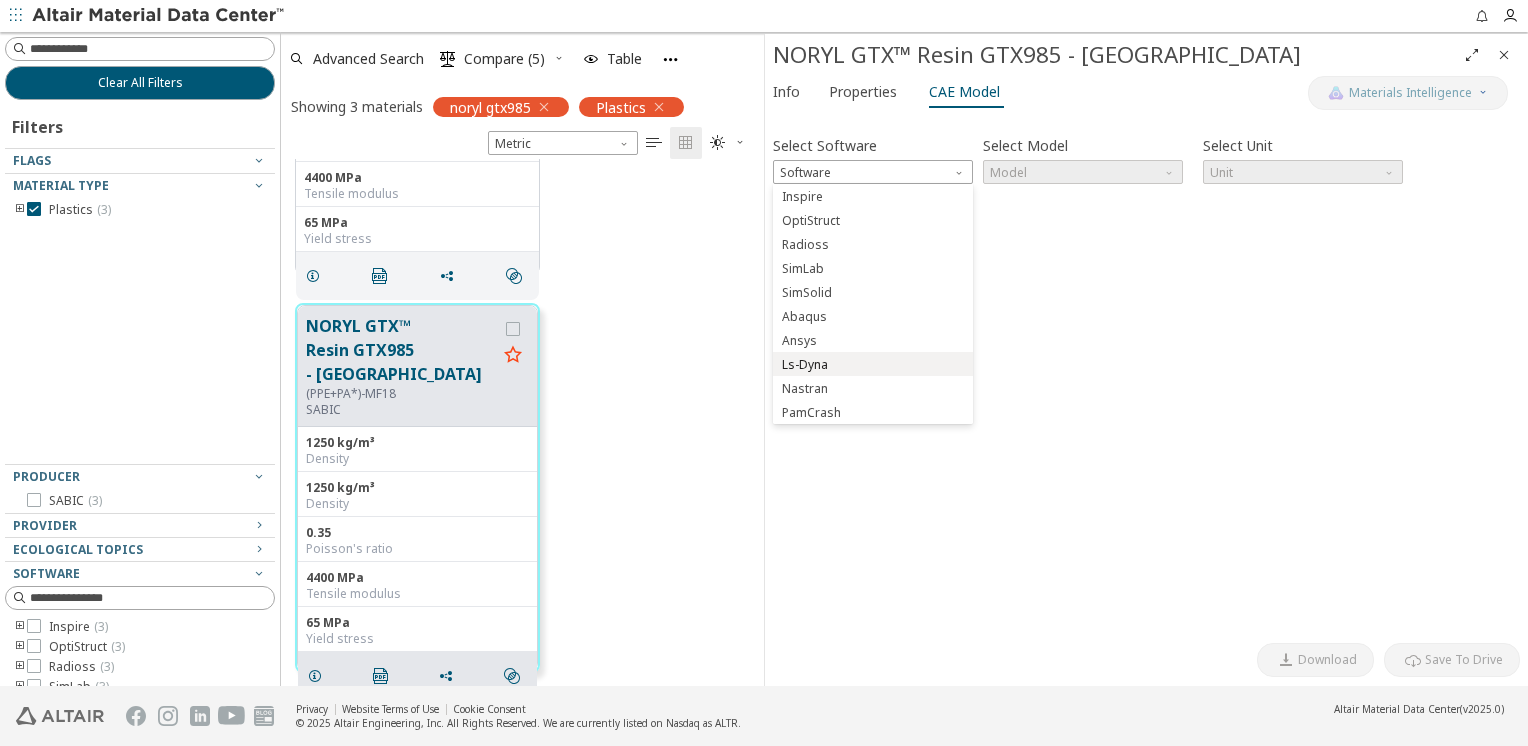 click on "Ls-Dyna" at bounding box center [805, 365] 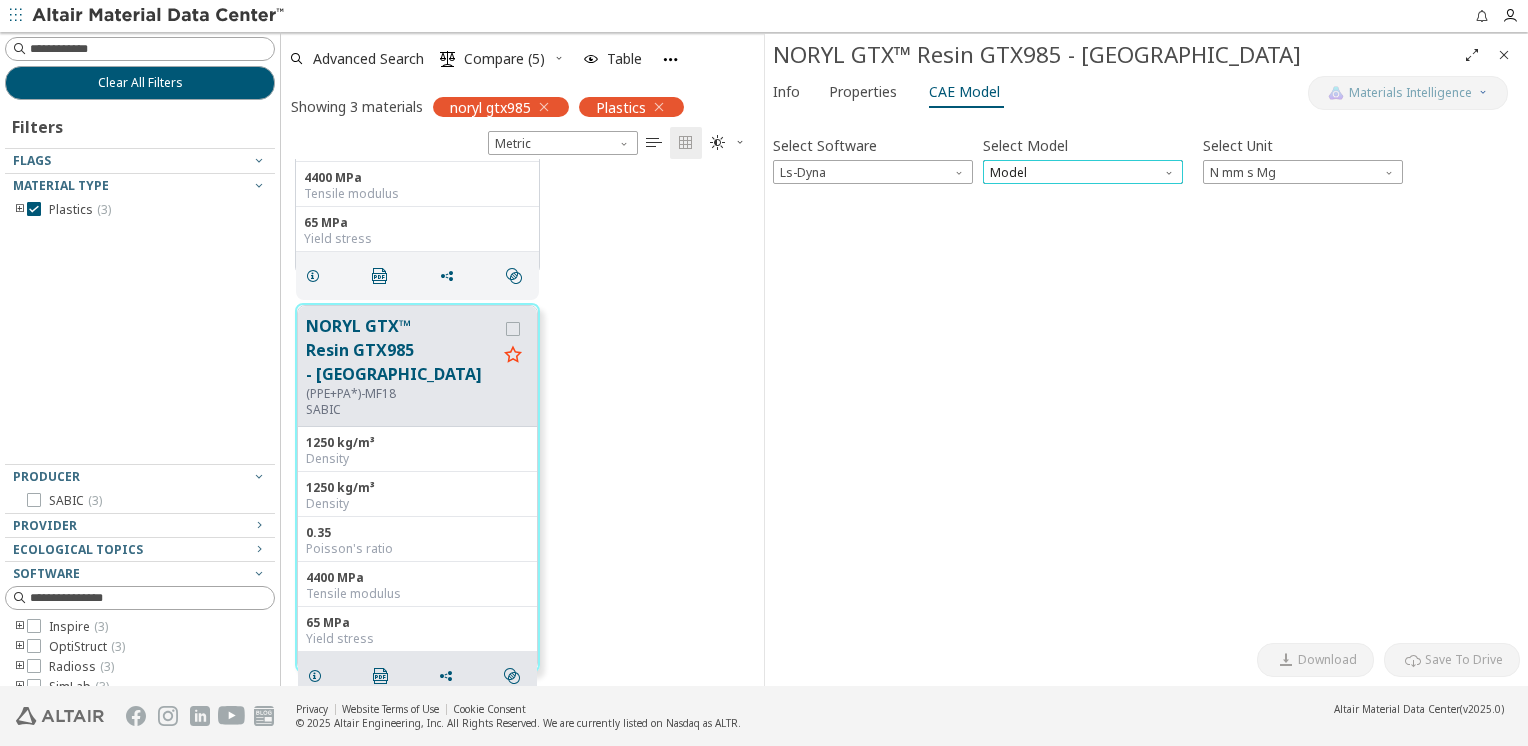 click on "Model" at bounding box center [1083, 172] 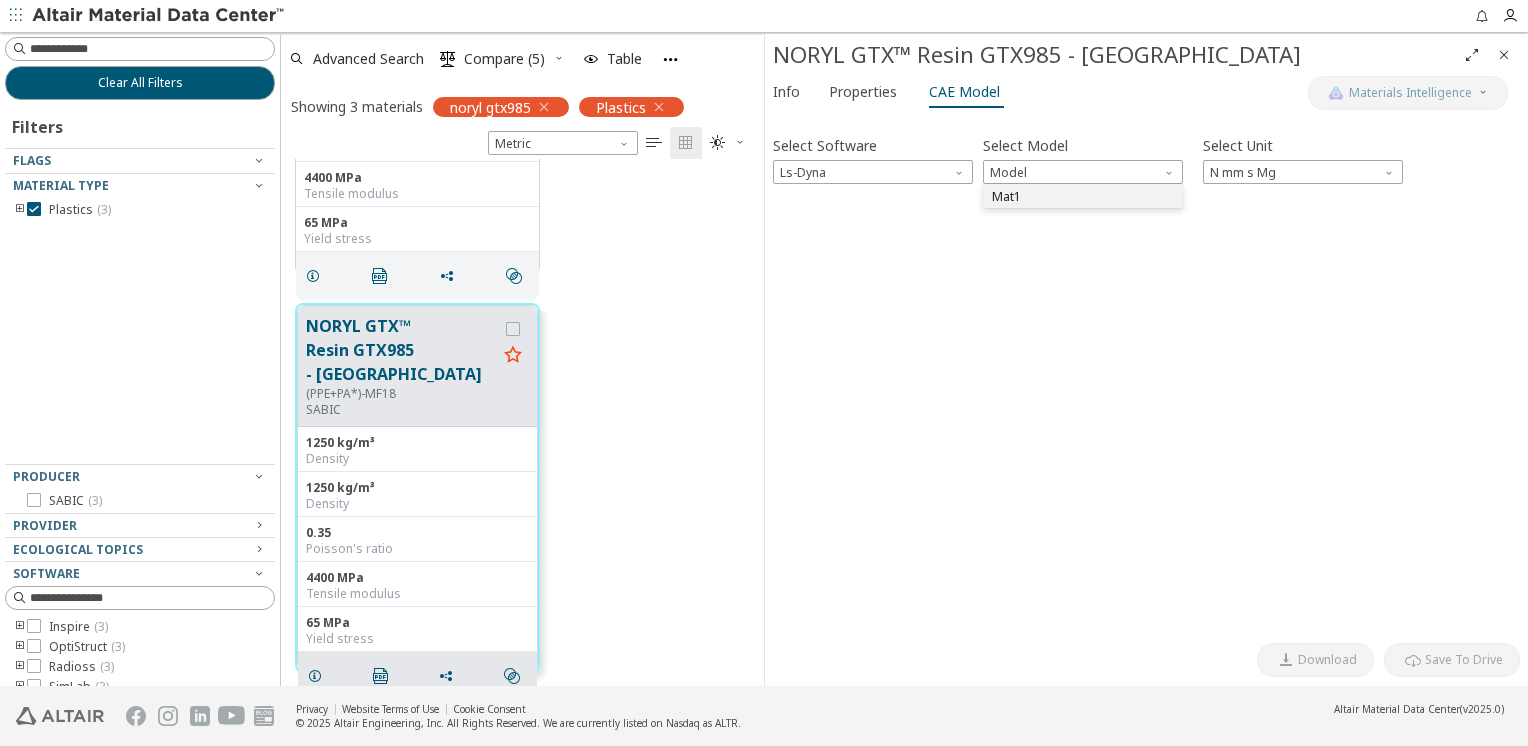 click on "Mat1" at bounding box center (1083, 197) 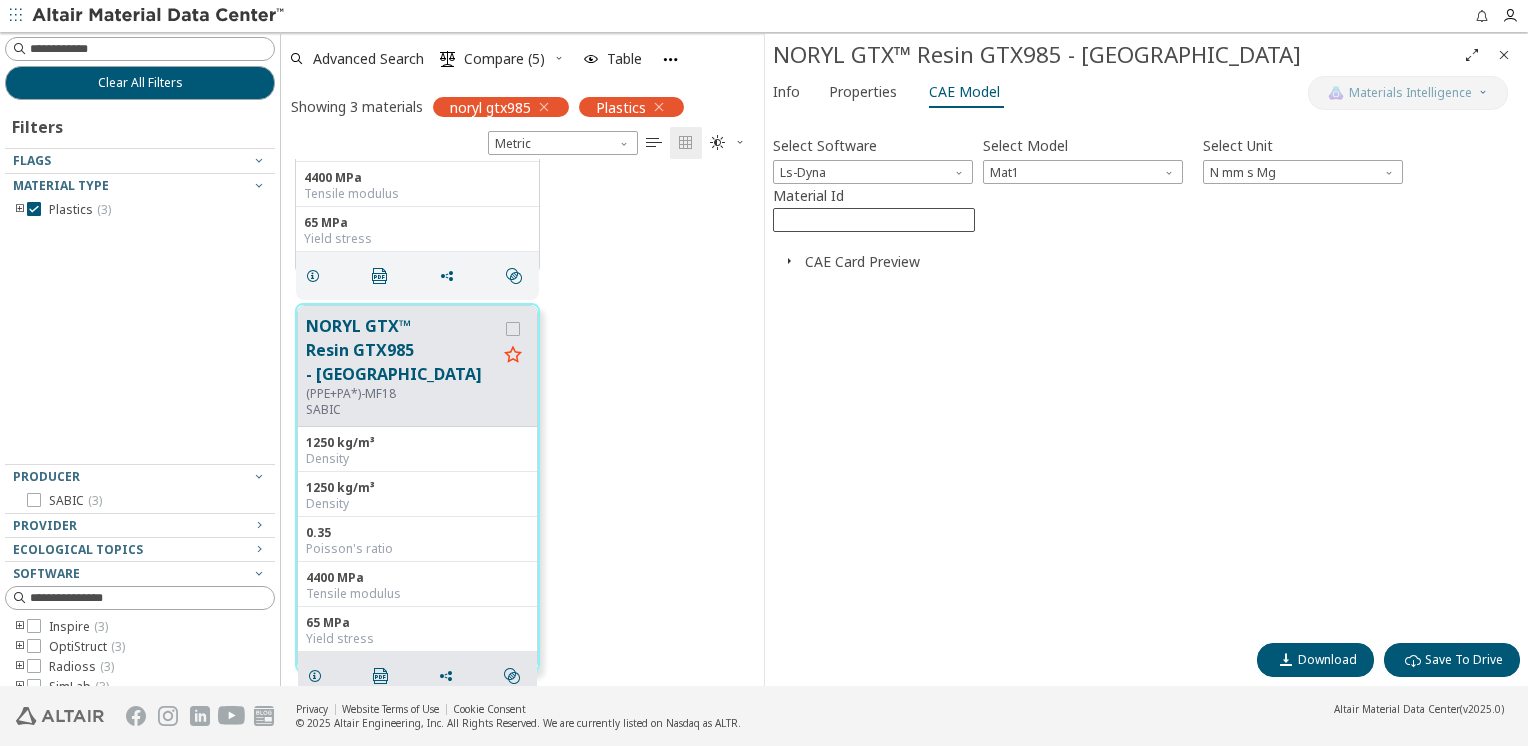 click on "****" at bounding box center [874, 220] 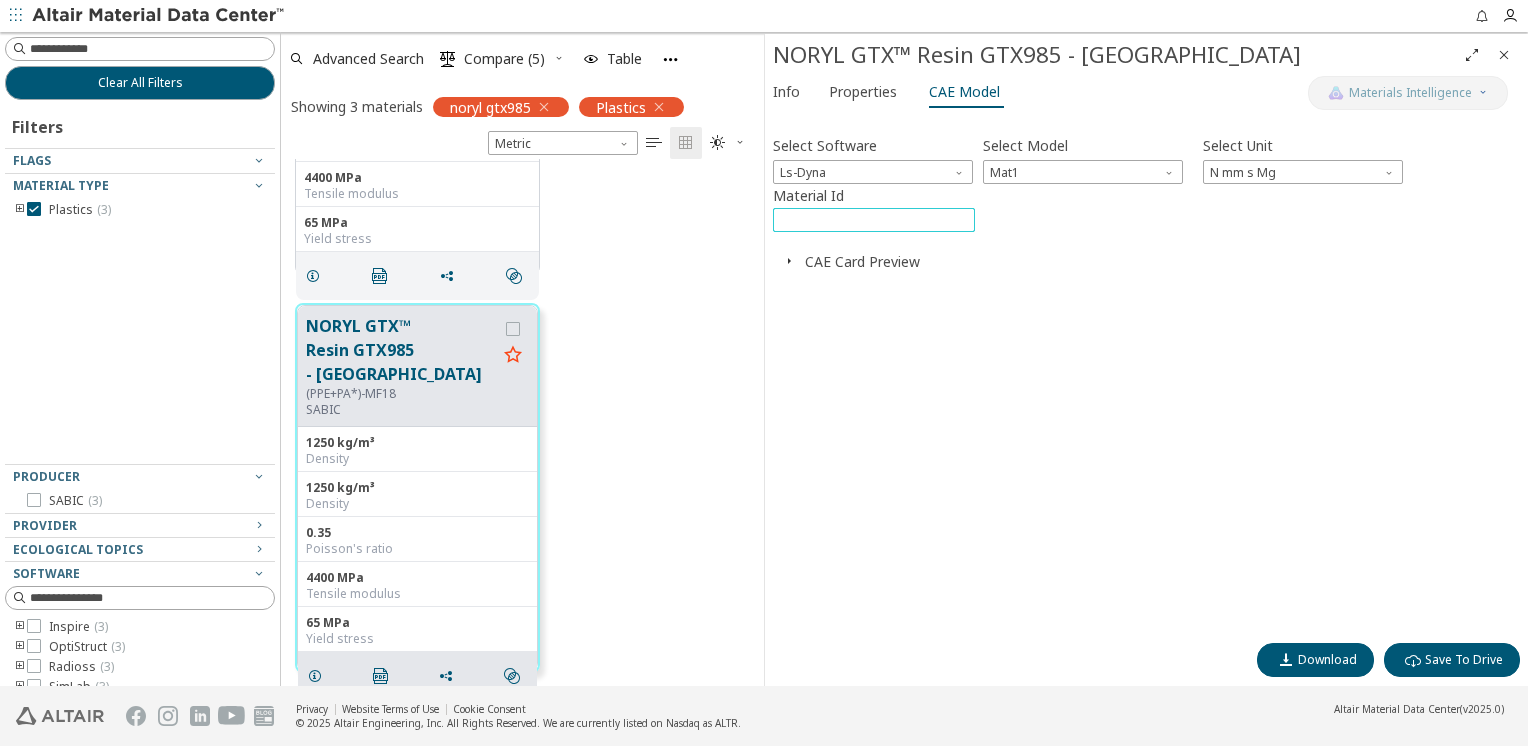 click on "****" at bounding box center [874, 220] 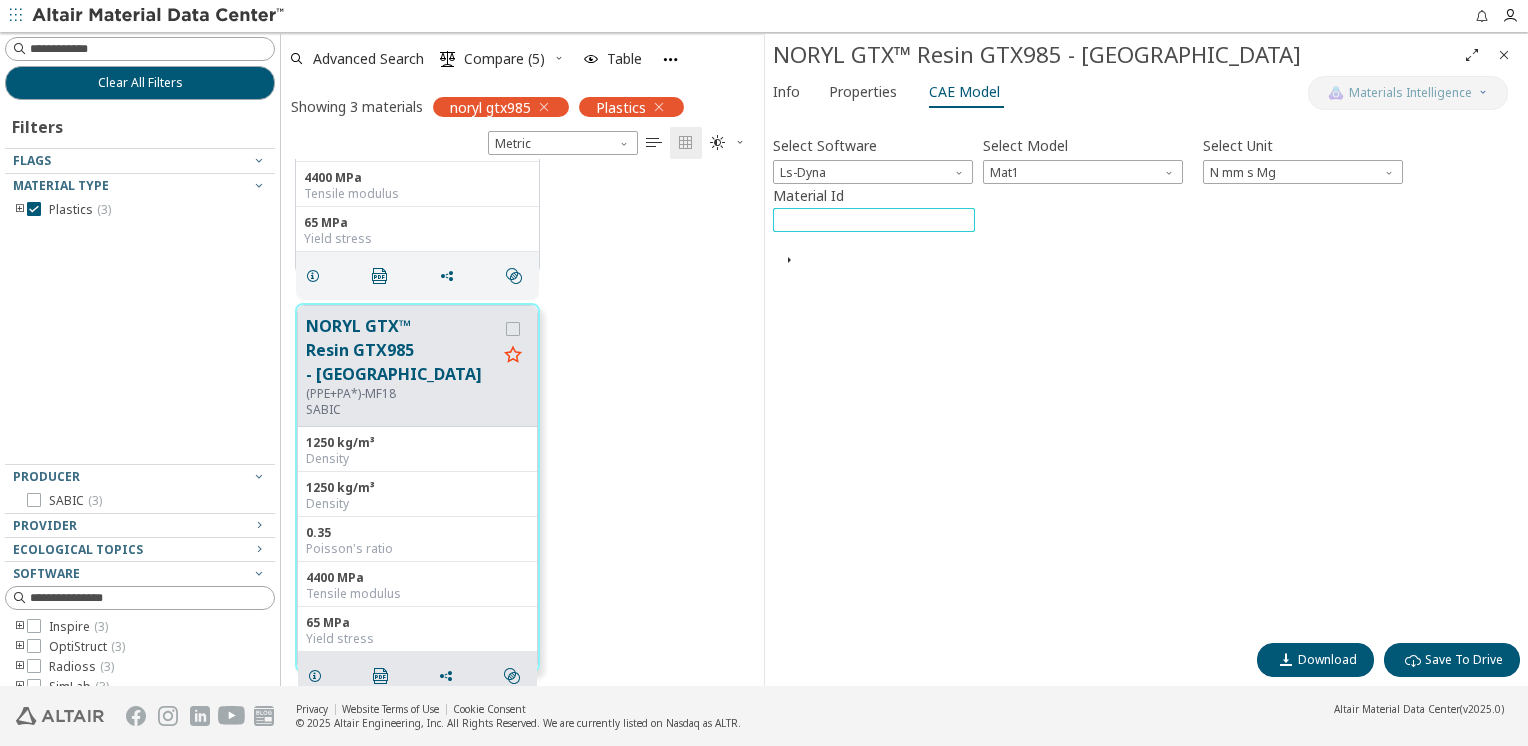 click on "***" at bounding box center (874, 220) 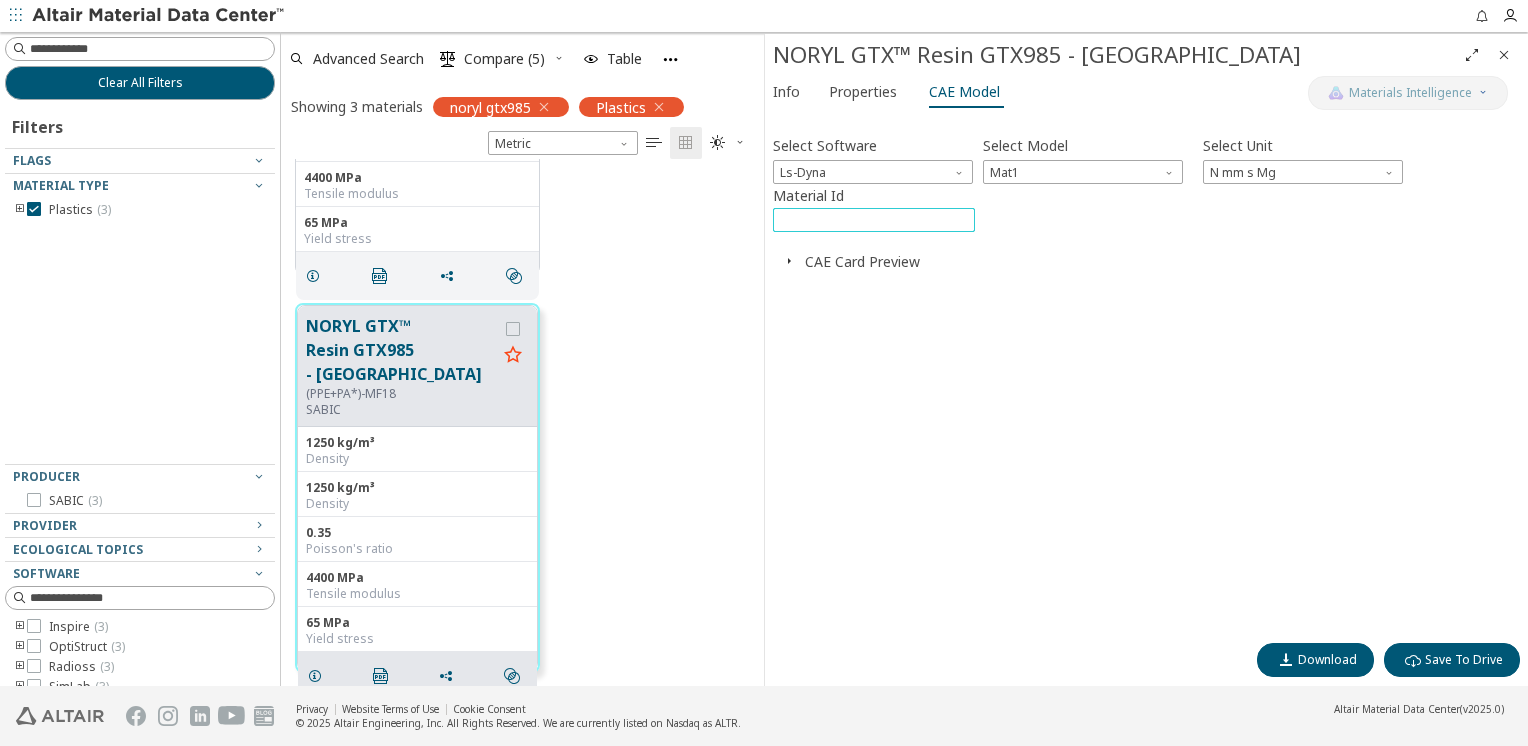 click on "***" at bounding box center [874, 220] 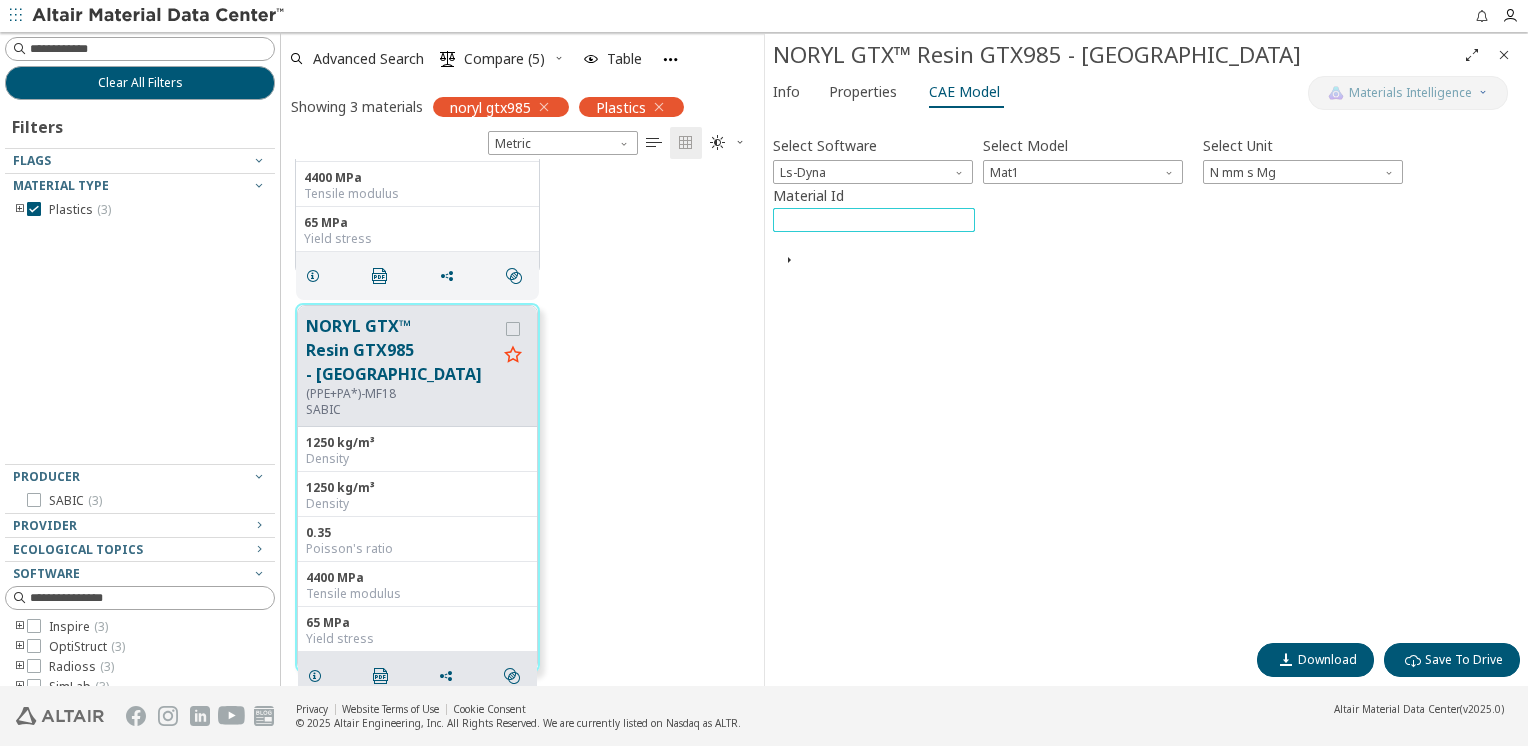 click on "***" at bounding box center [874, 220] 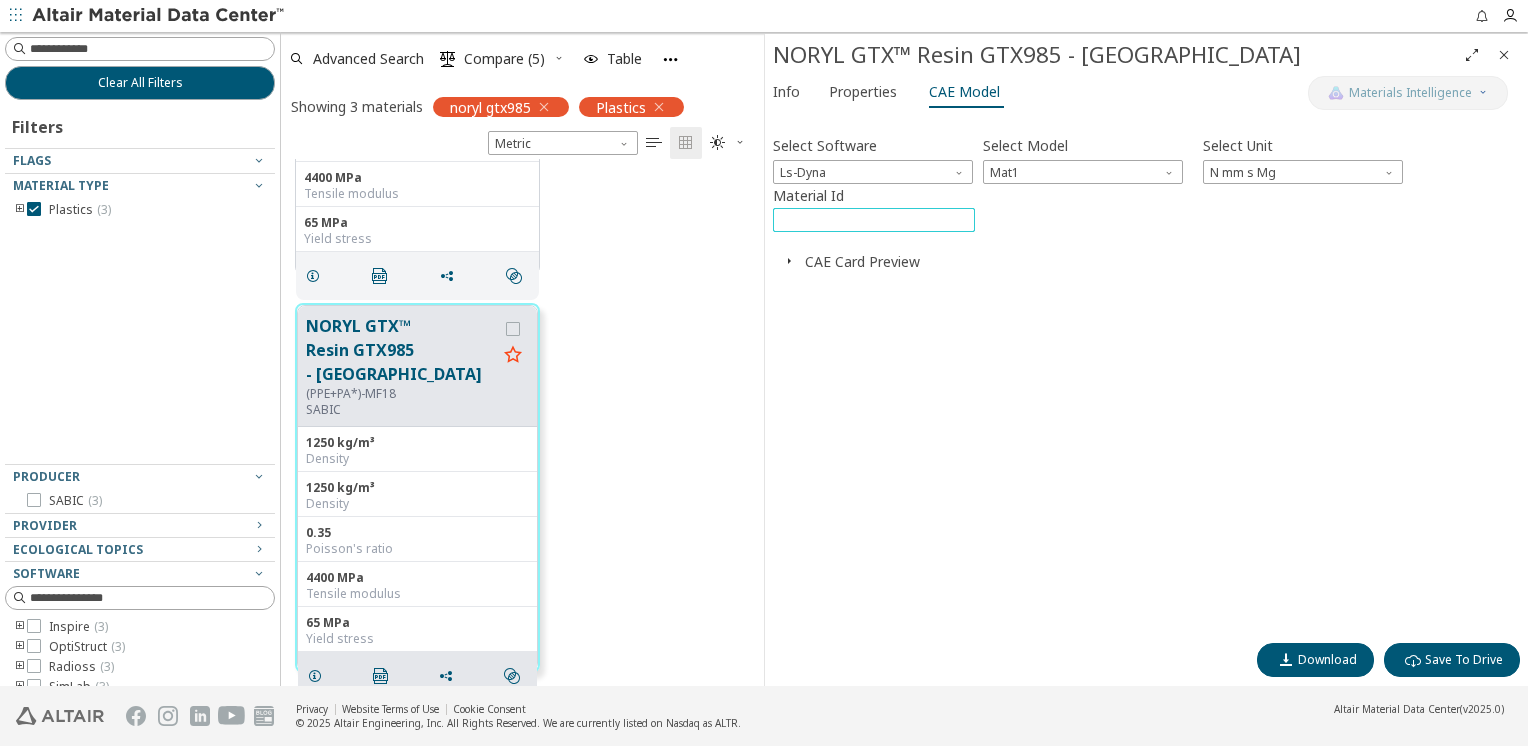 click on "CAE Card Preview" at bounding box center (862, 261) 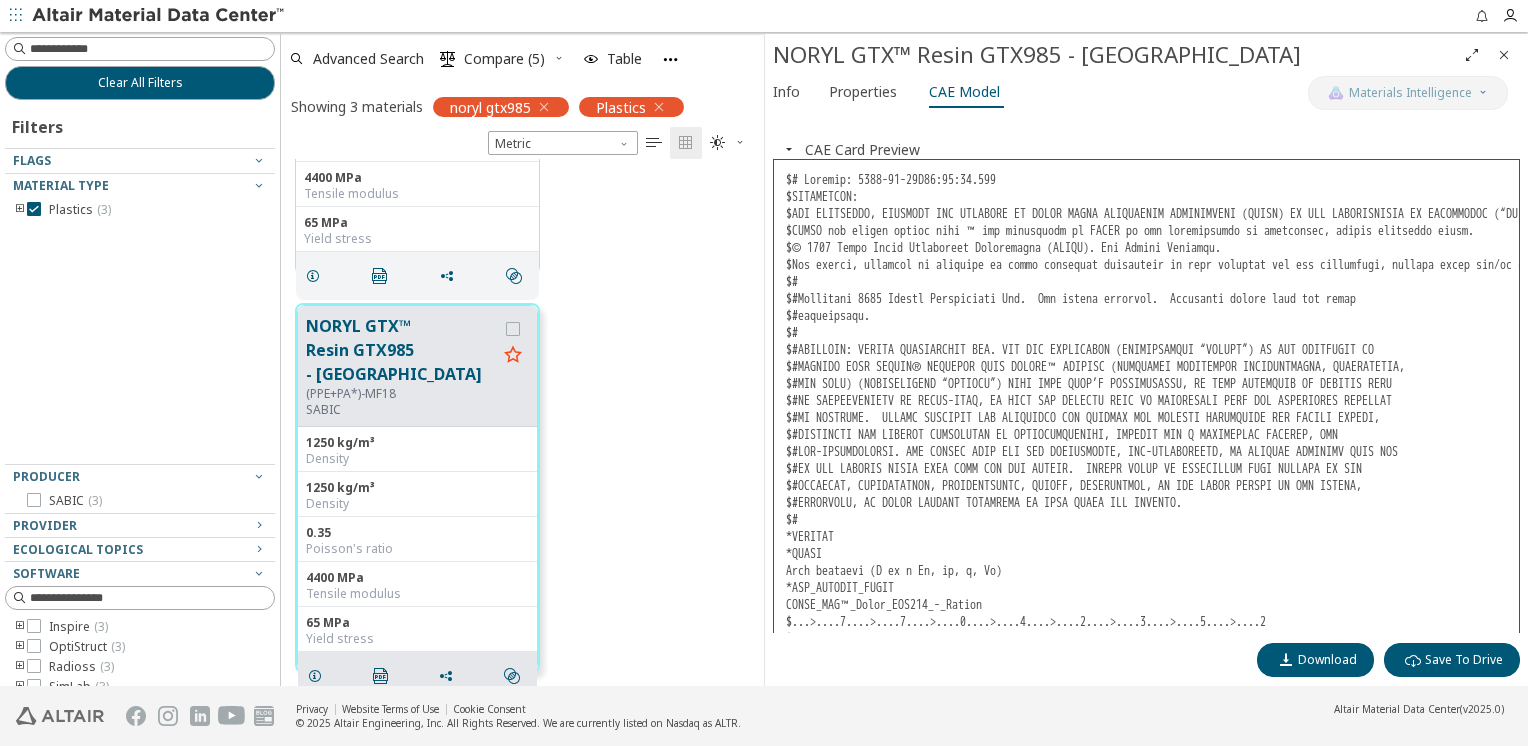 scroll, scrollTop: 124, scrollLeft: 0, axis: vertical 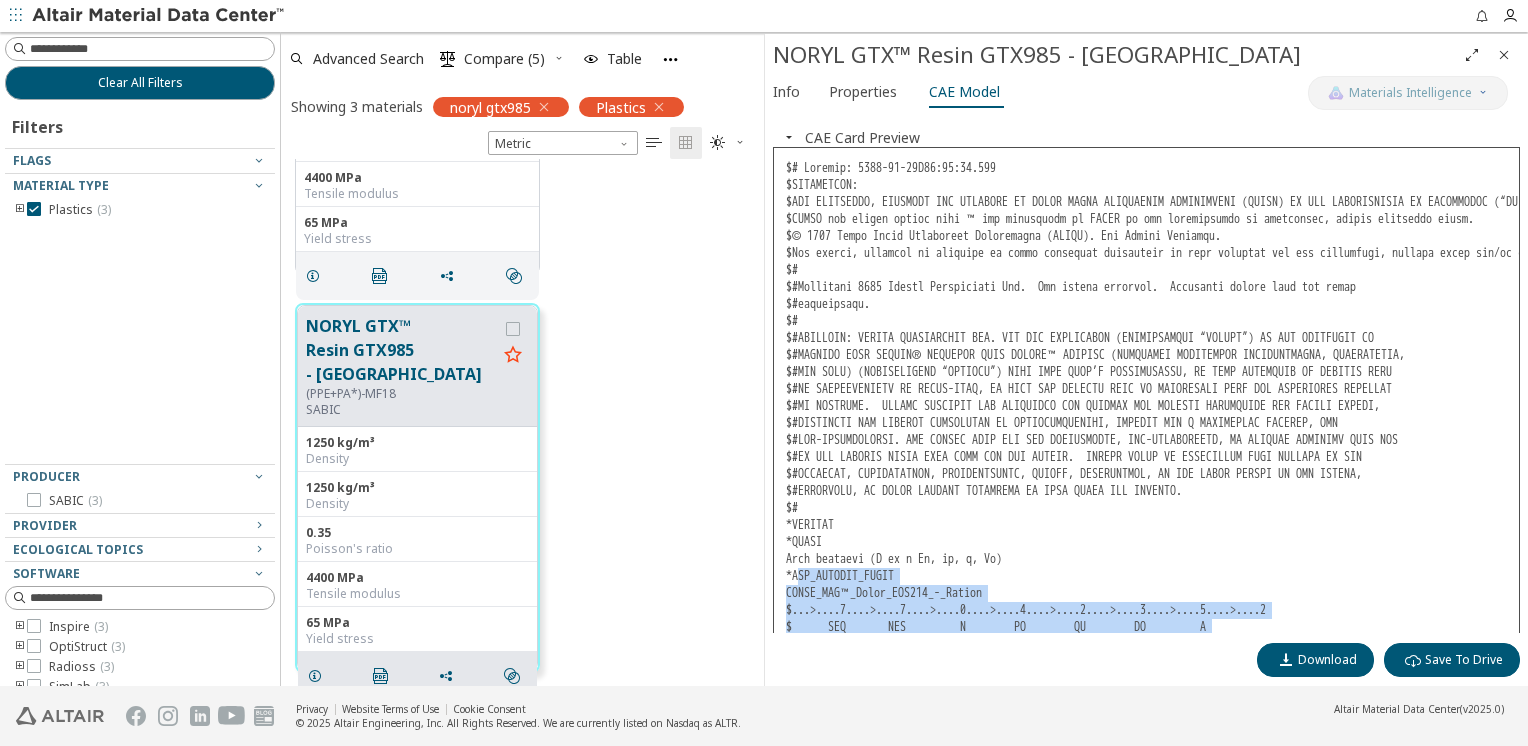 drag, startPoint x: 804, startPoint y: 506, endPoint x: 1391, endPoint y: 595, distance: 593.7087 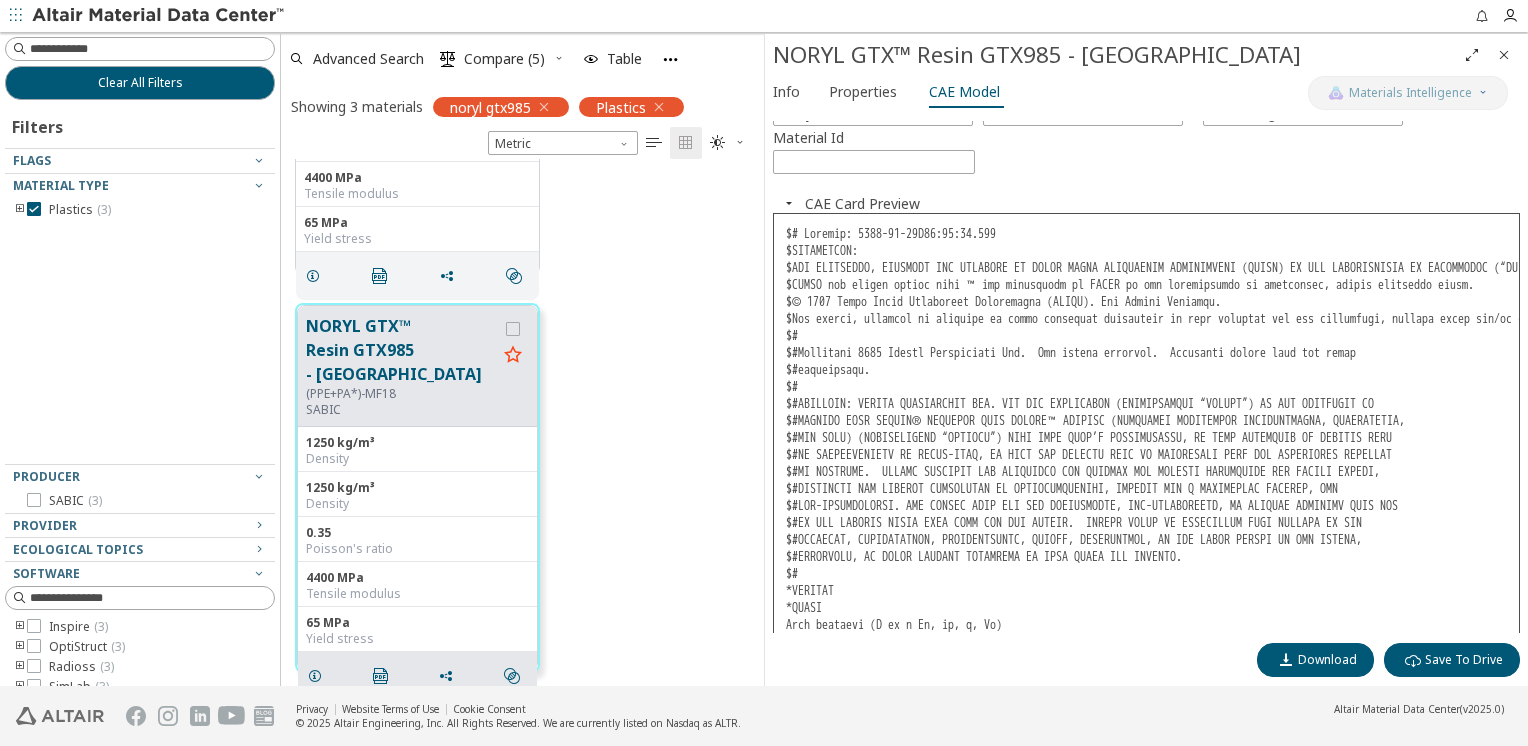 scroll, scrollTop: 0, scrollLeft: 0, axis: both 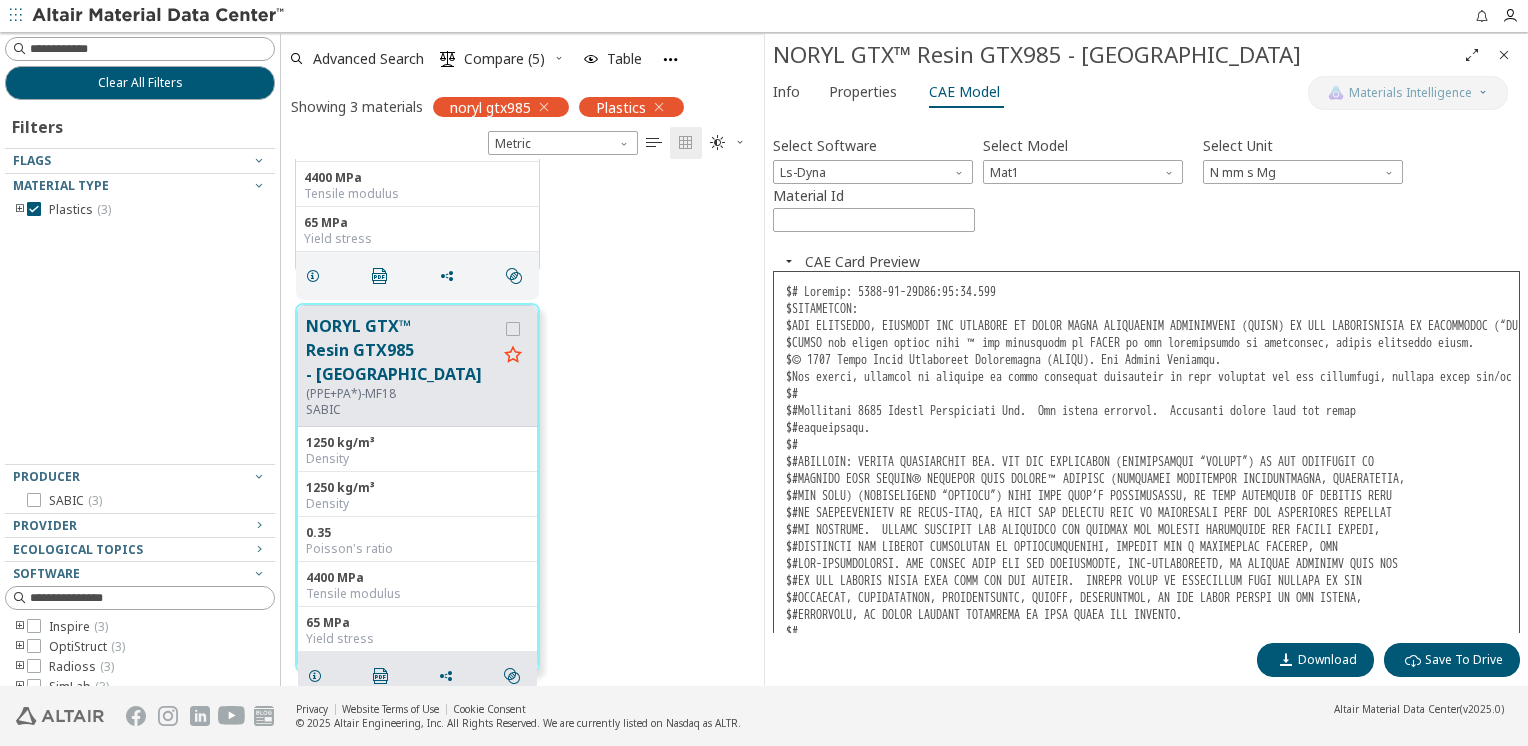 click on "Select Software Ls-Dyna Select Model Mat1 Select Unit N mm s Mg Material Id ****" at bounding box center (1146, 181) 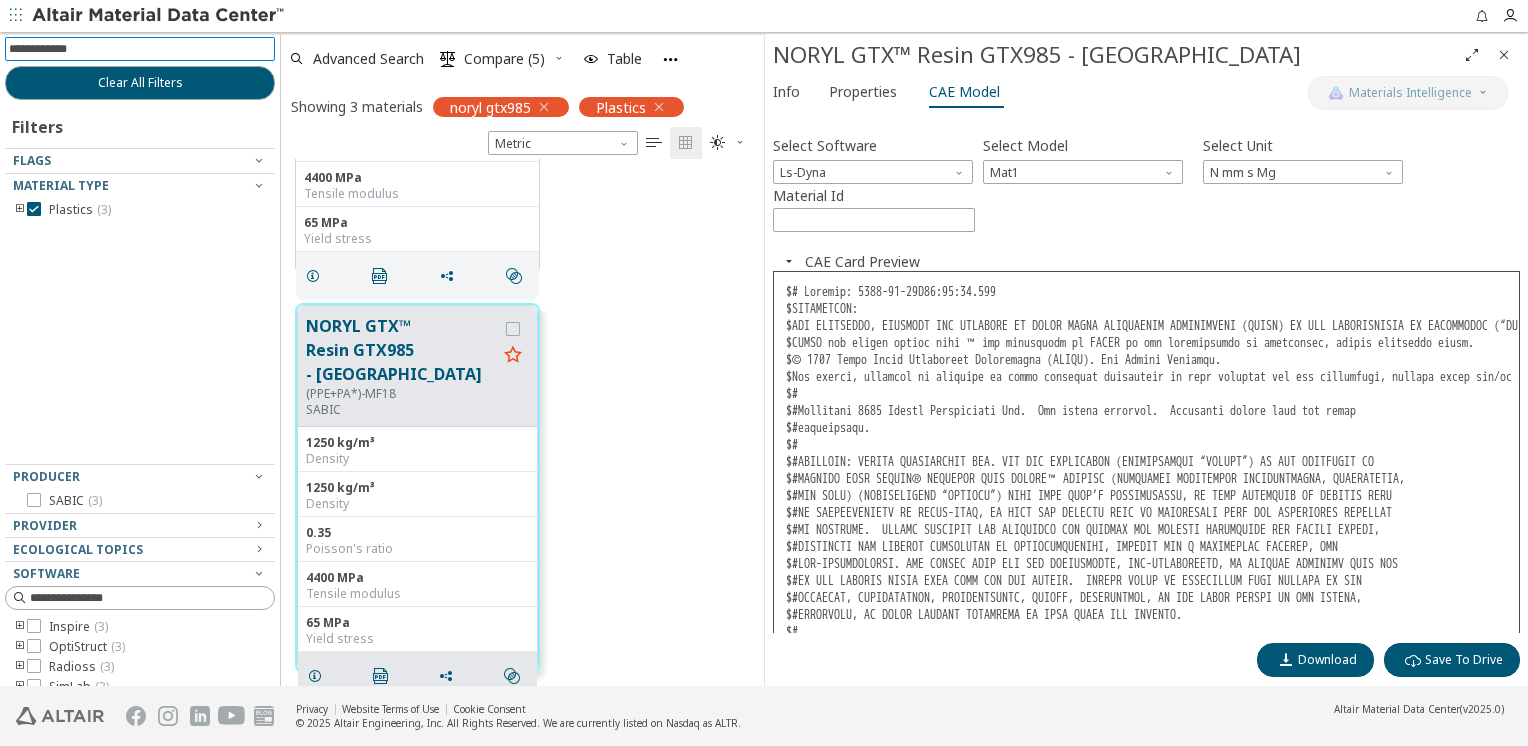 click at bounding box center [142, 49] 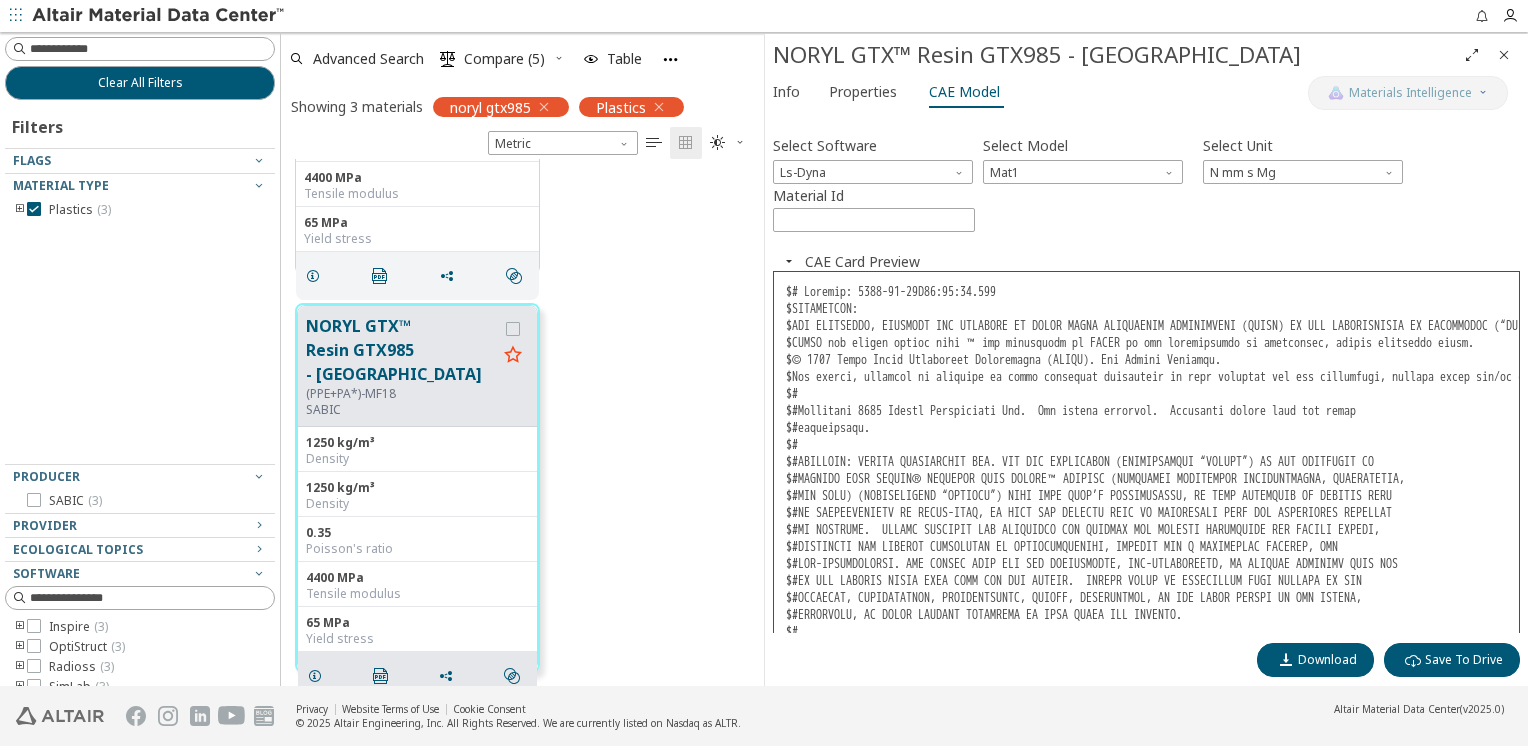 click at bounding box center [1504, 55] 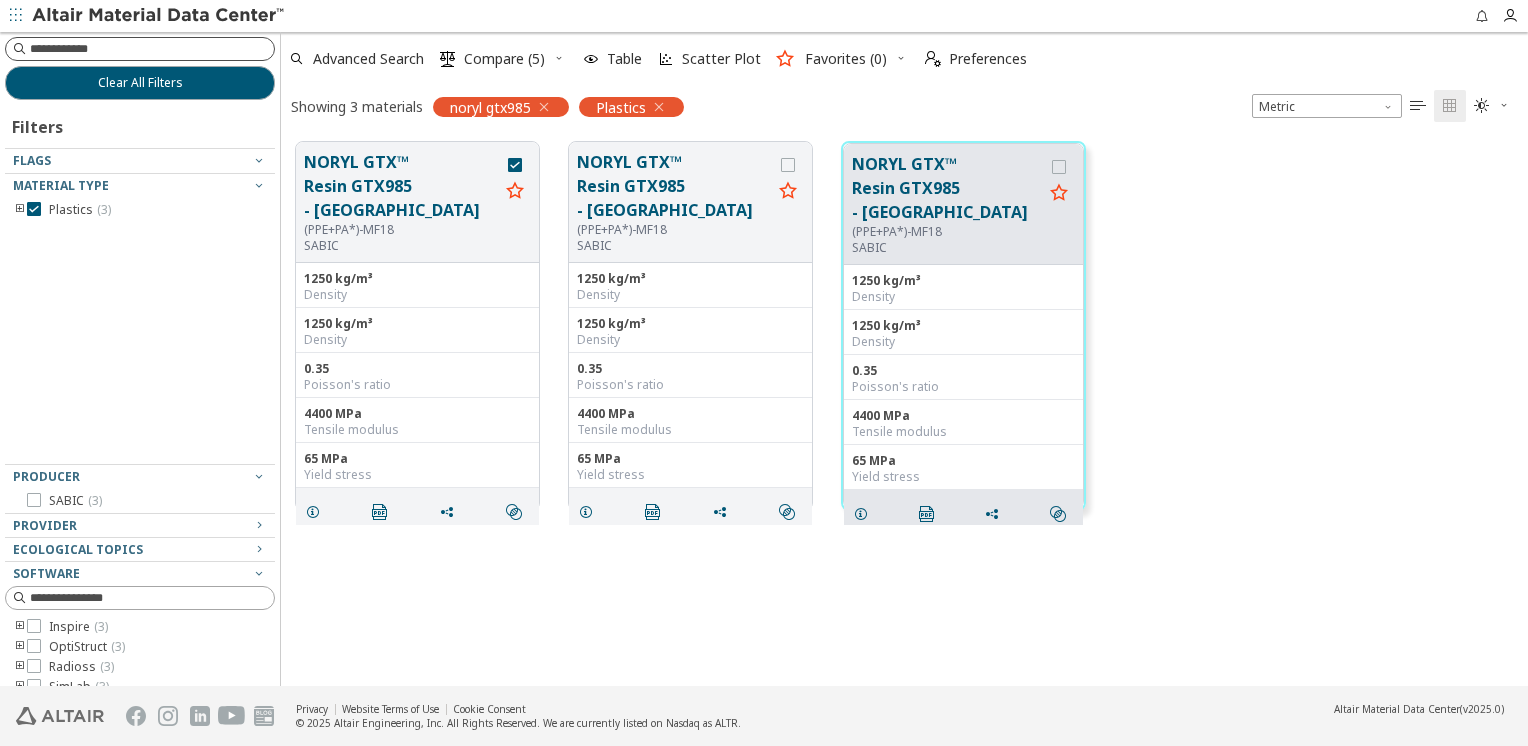 click at bounding box center [140, 49] 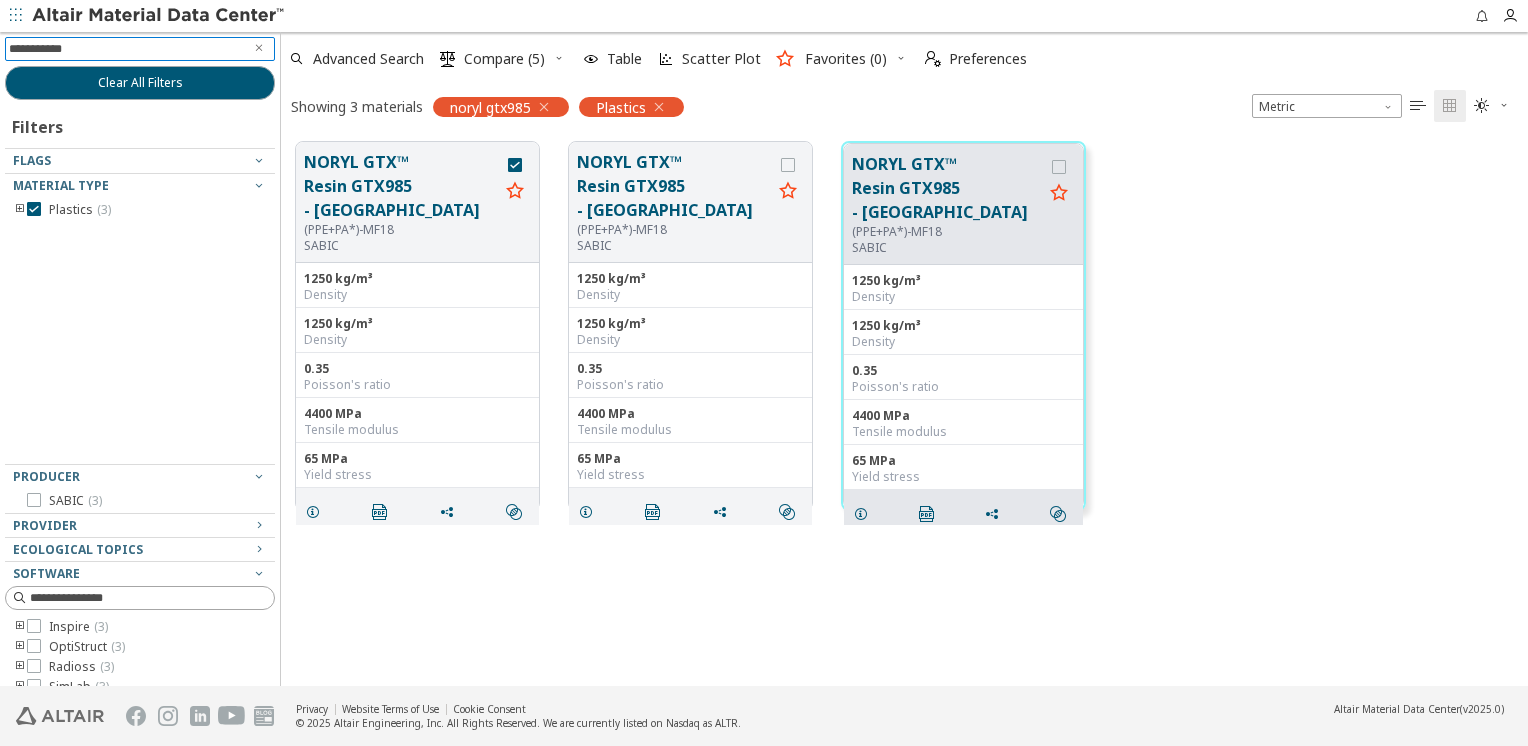 type on "**********" 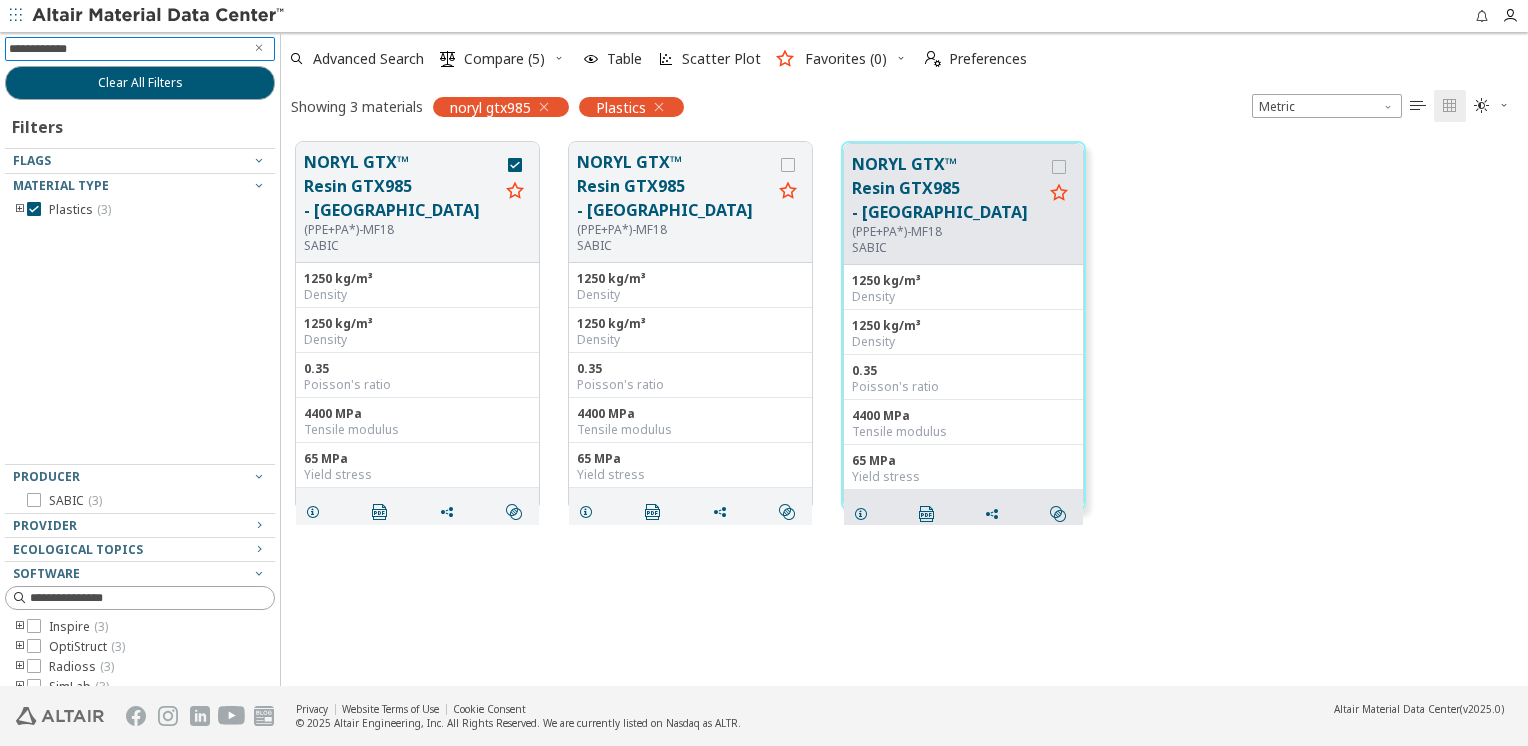 type 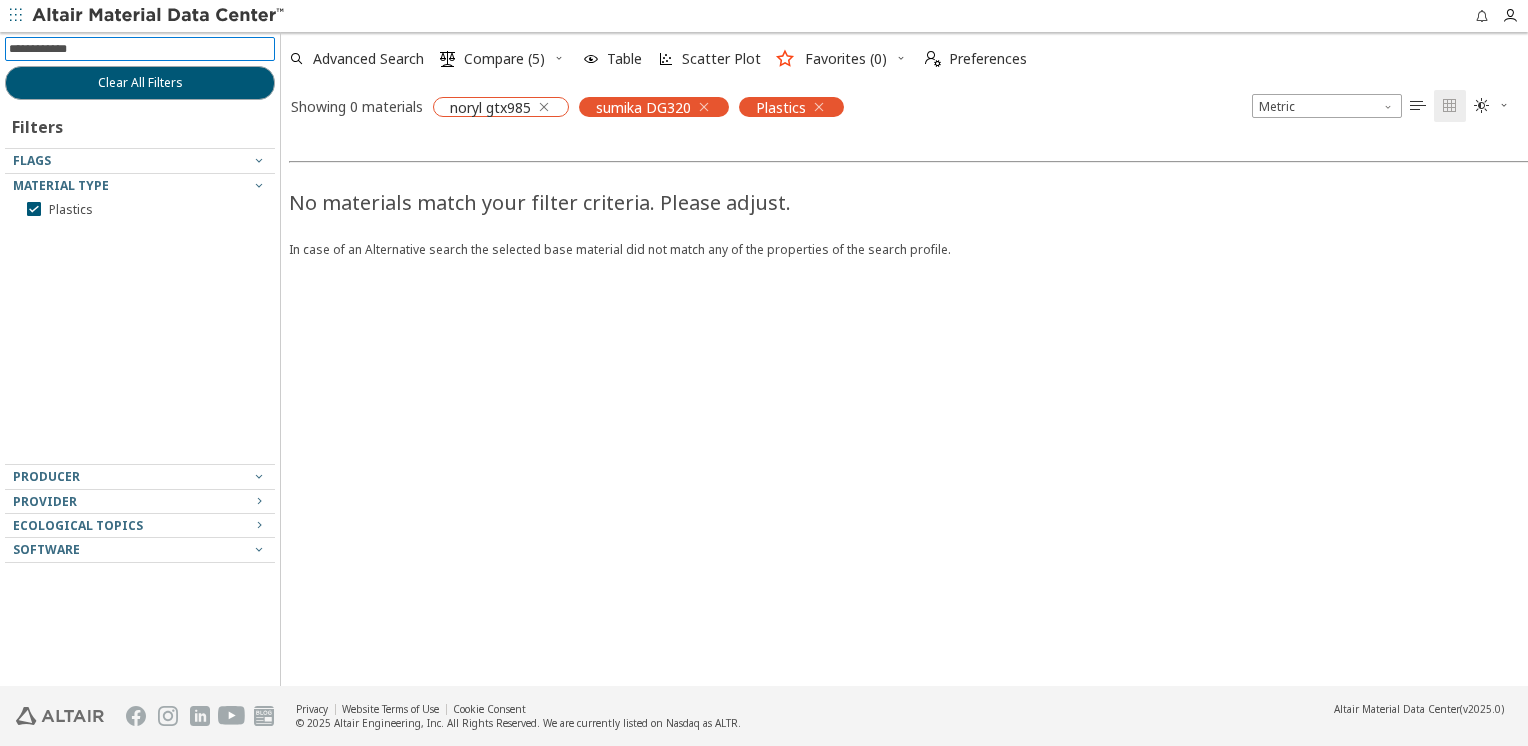 click at bounding box center [544, 107] 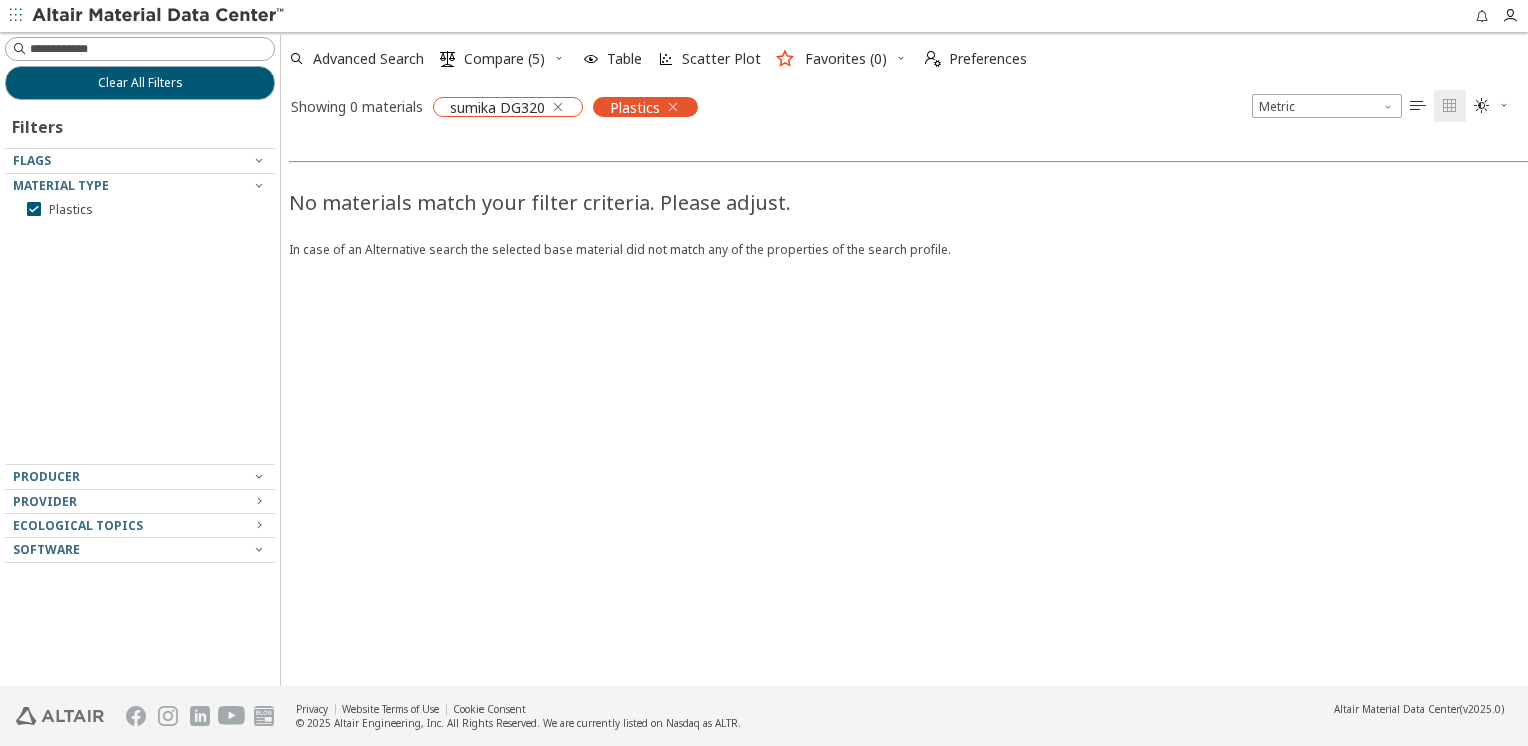 click on "sumika DG320" at bounding box center (508, 107) 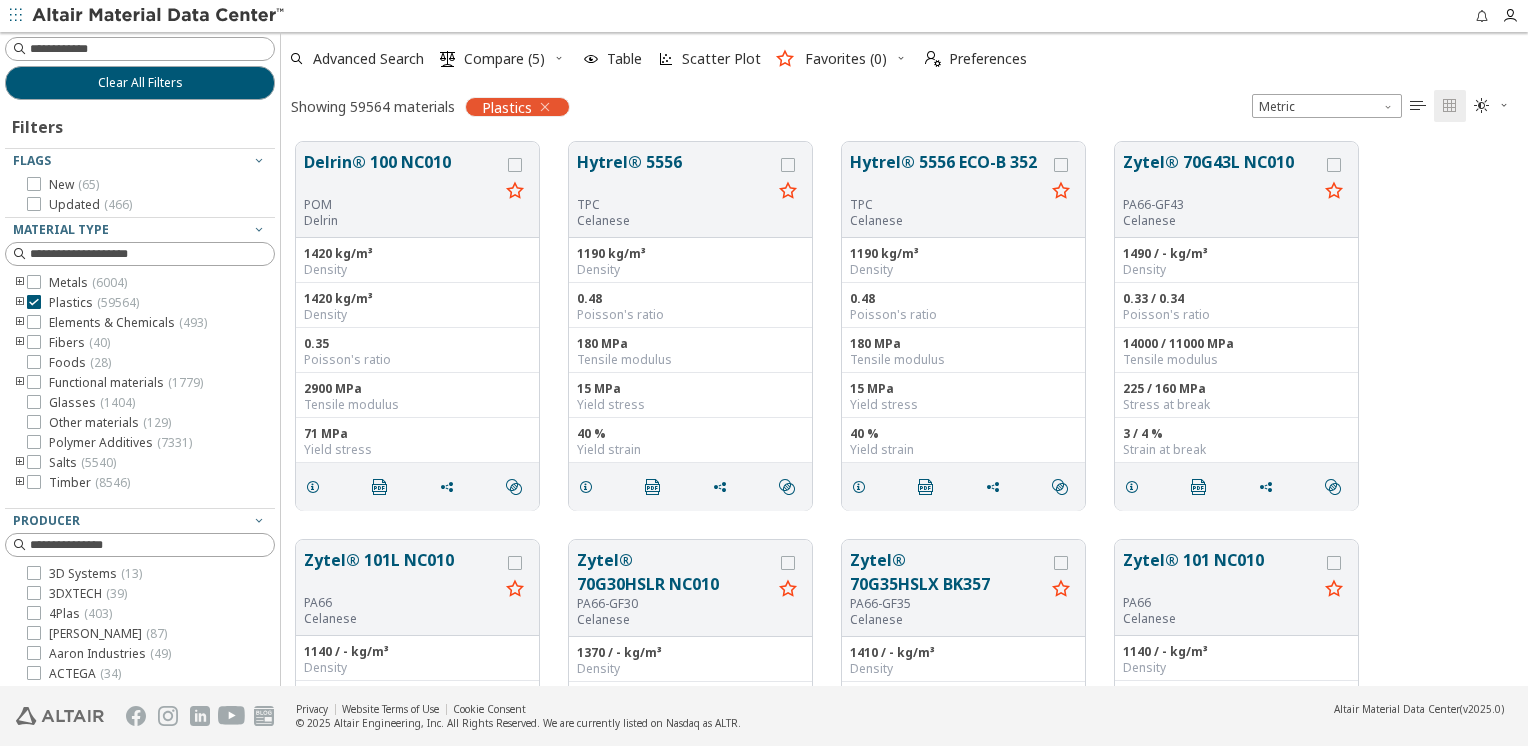scroll, scrollTop: 16, scrollLeft: 16, axis: both 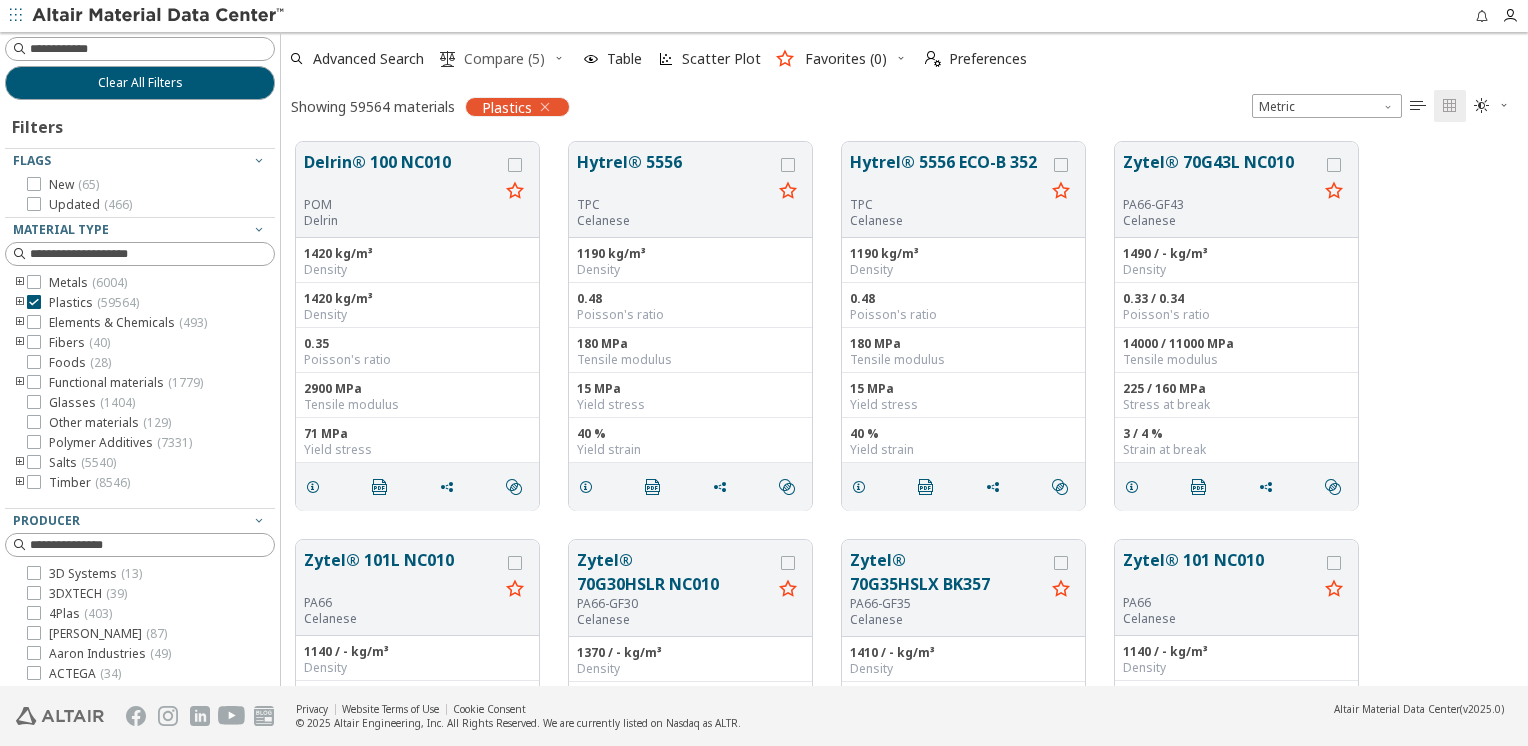 click on "Compare (5)" at bounding box center [504, 59] 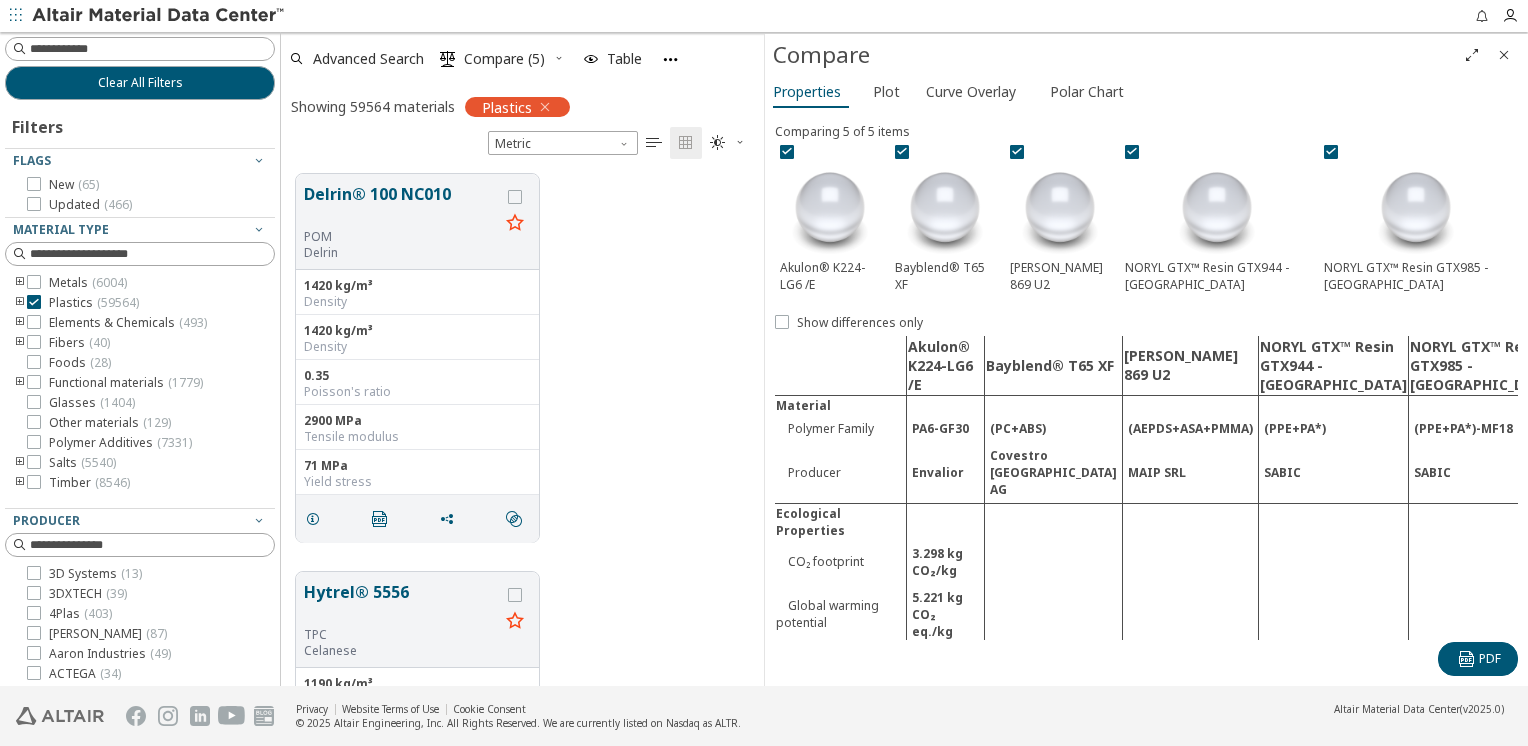 scroll, scrollTop: 462, scrollLeft: 215, axis: both 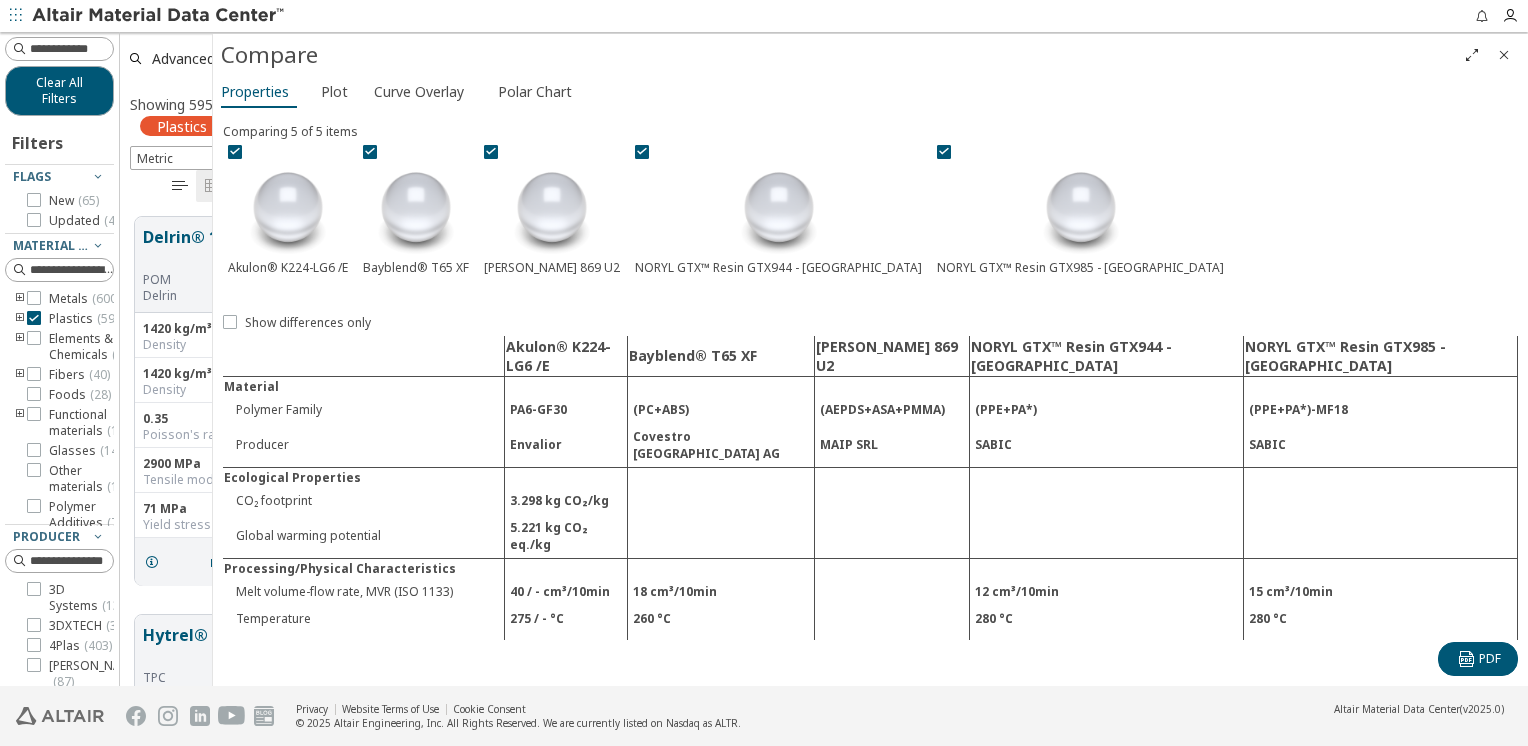 drag, startPoint x: 763, startPoint y: 176, endPoint x: 211, endPoint y: 173, distance: 552.0082 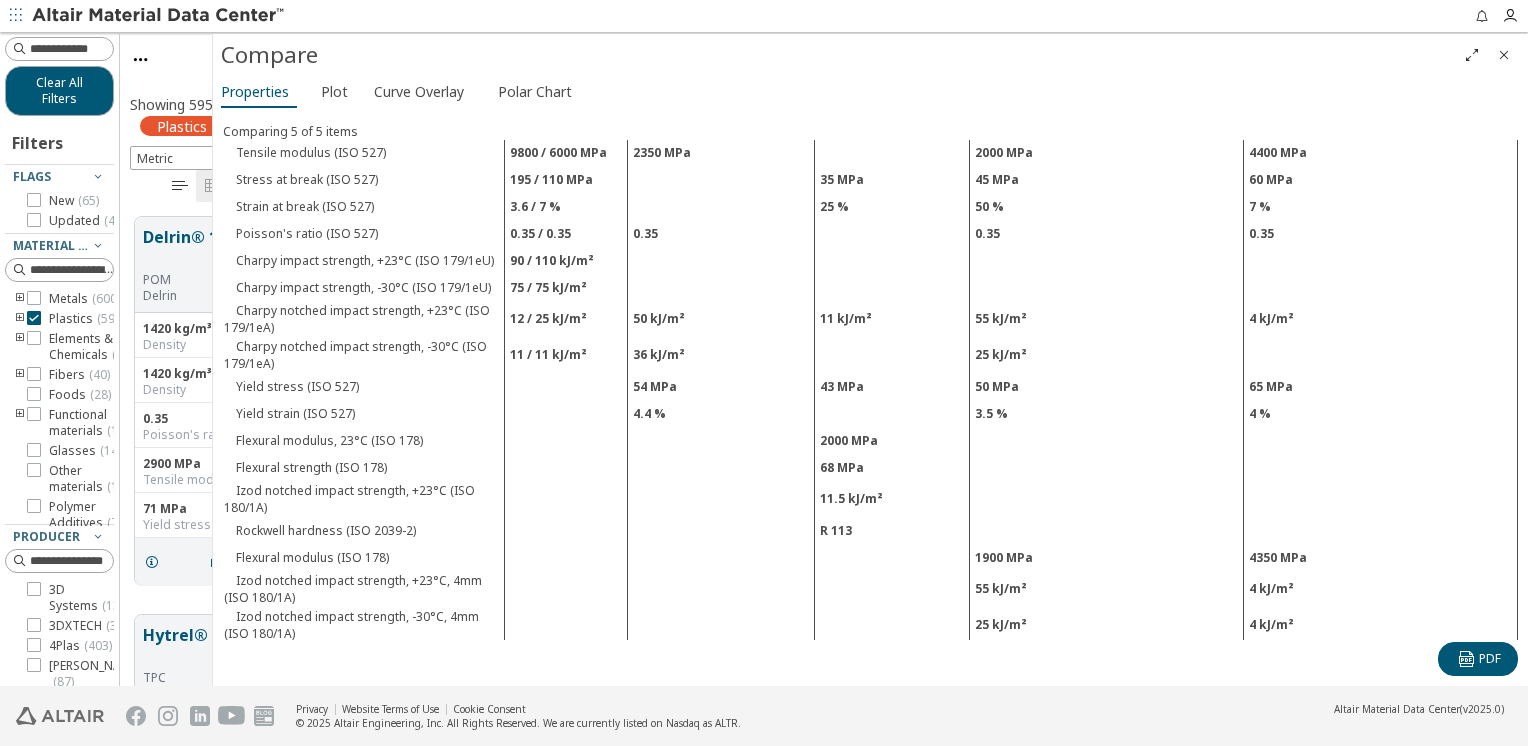 scroll, scrollTop: 900, scrollLeft: 0, axis: vertical 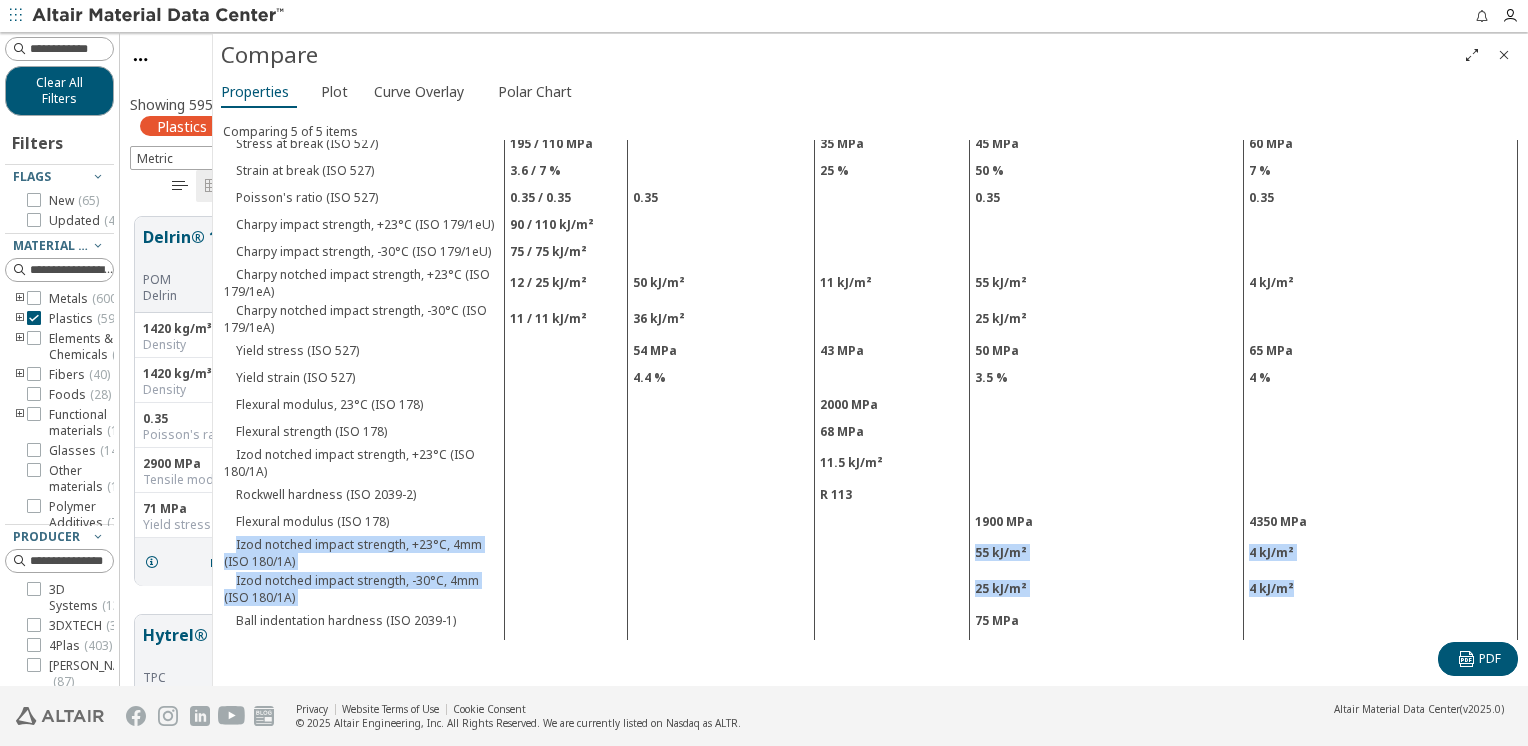 drag, startPoint x: 236, startPoint y: 467, endPoint x: 1308, endPoint y: 478, distance: 1072.0564 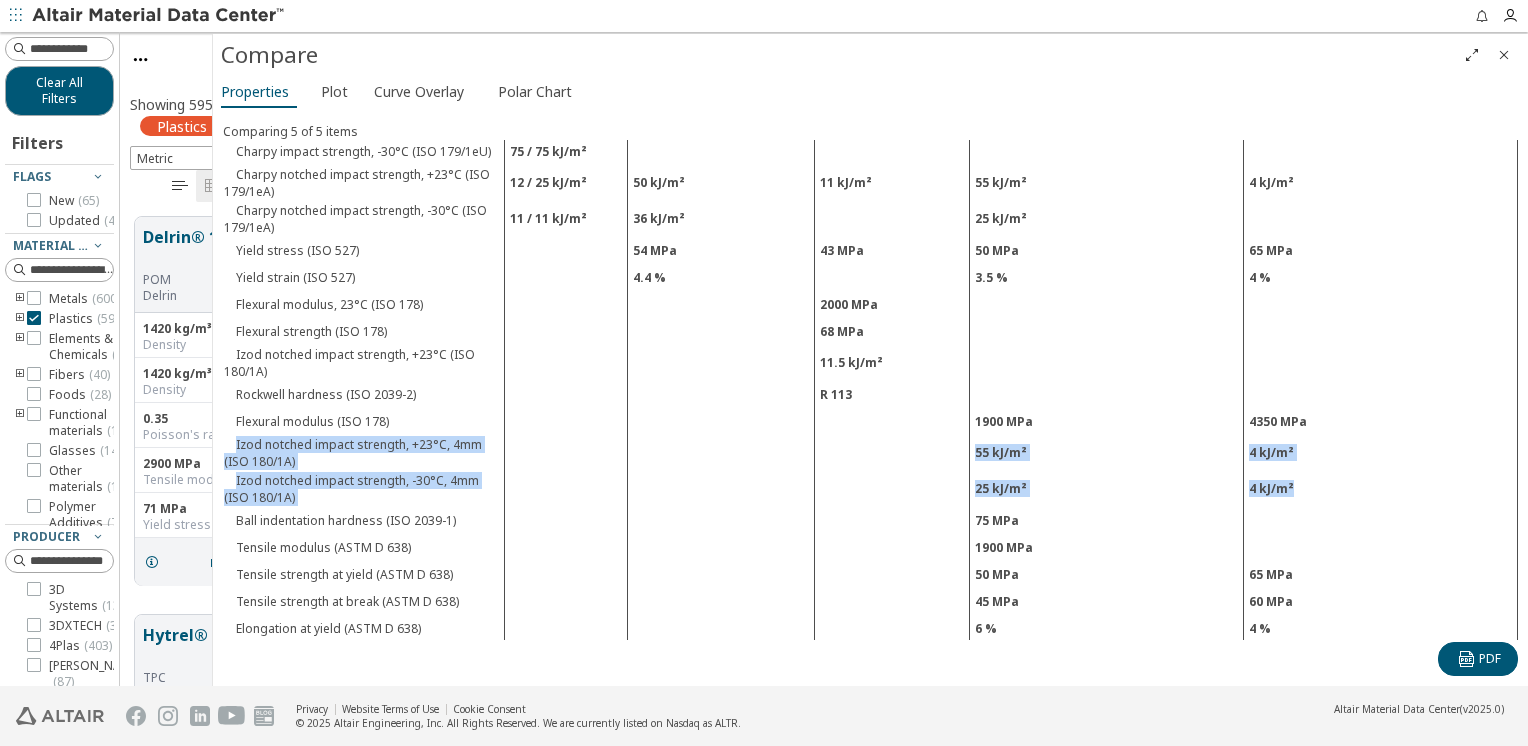 scroll, scrollTop: 1100, scrollLeft: 0, axis: vertical 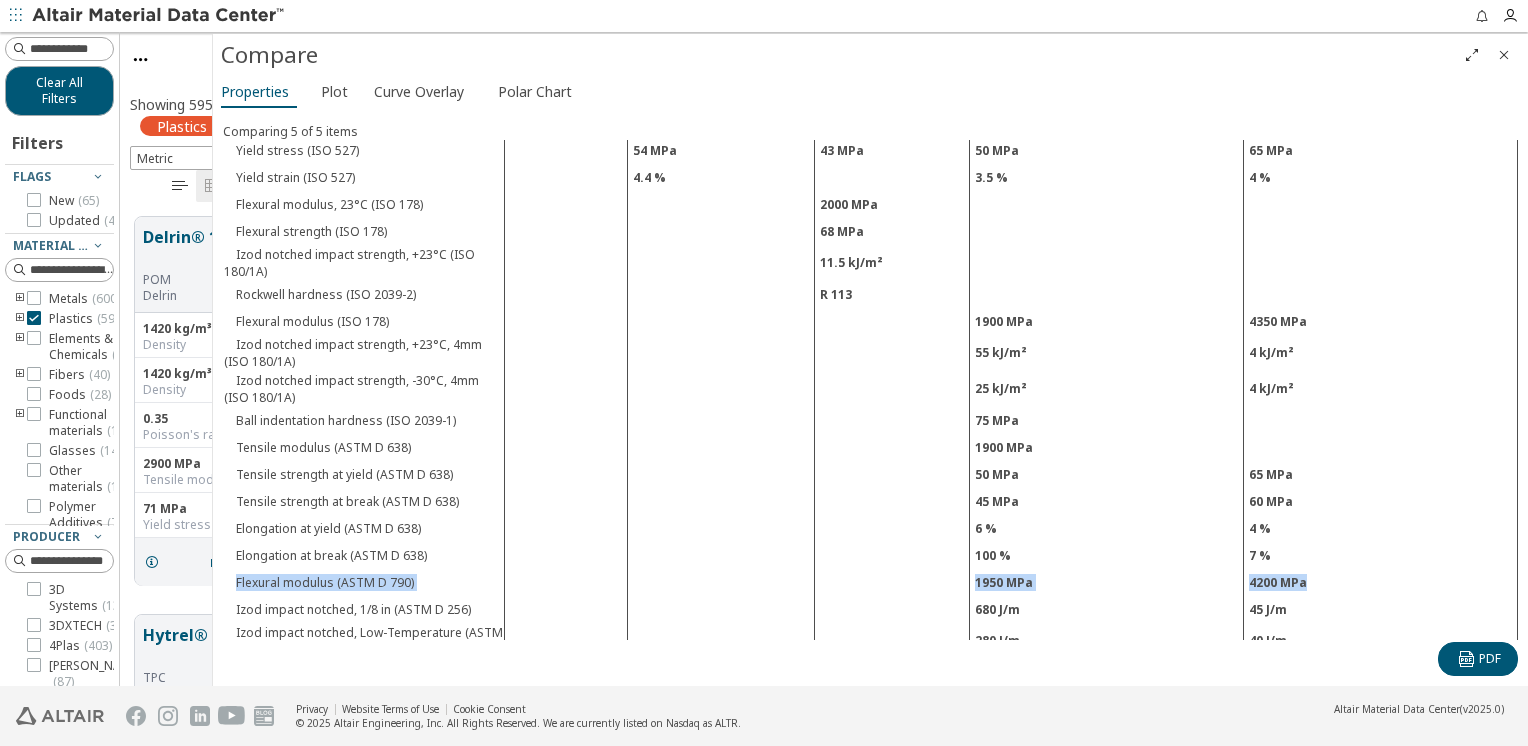 drag, startPoint x: 237, startPoint y: 472, endPoint x: 1312, endPoint y: 463, distance: 1075.0377 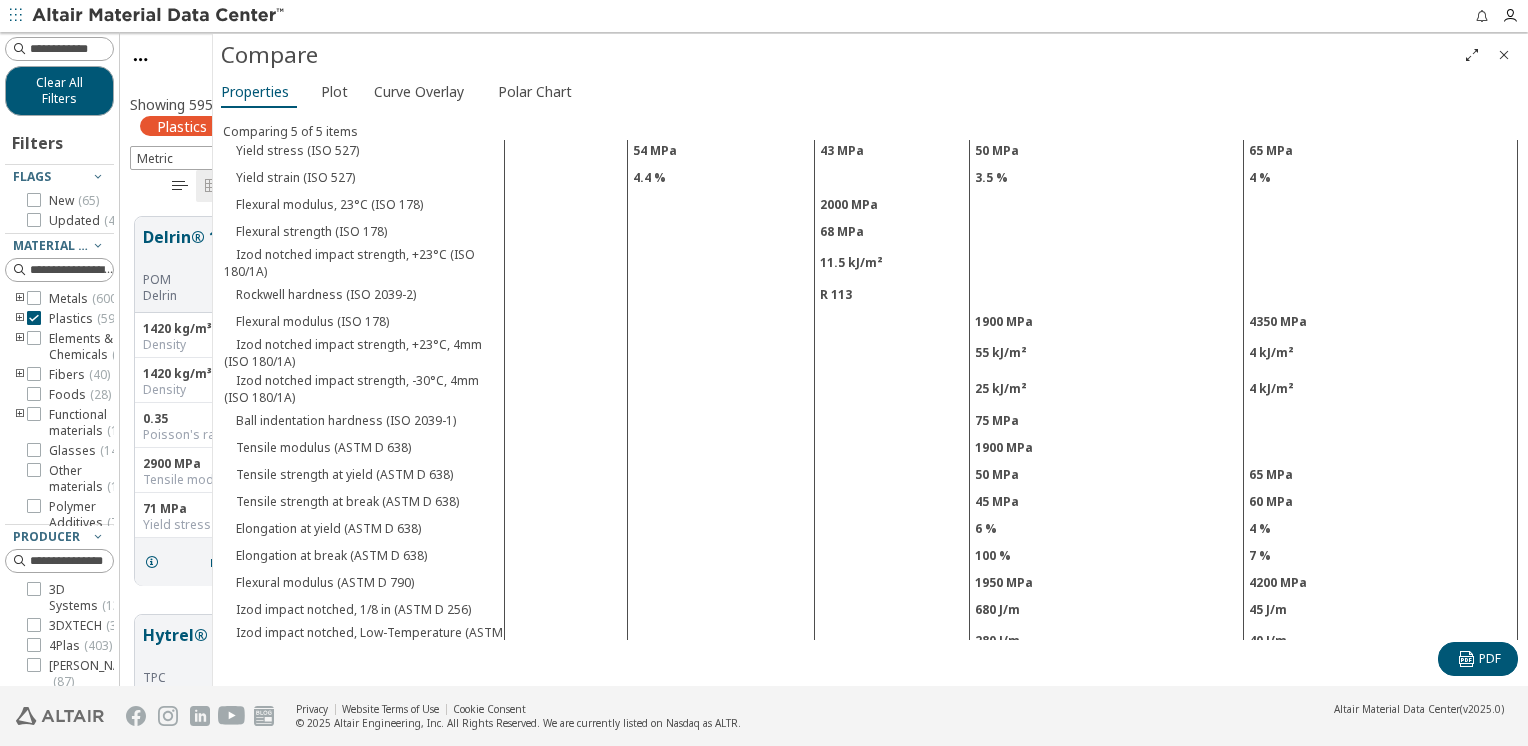 click on "Izod impact notched, Low-Temperature (ASTM D 256)" at bounding box center [364, 641] 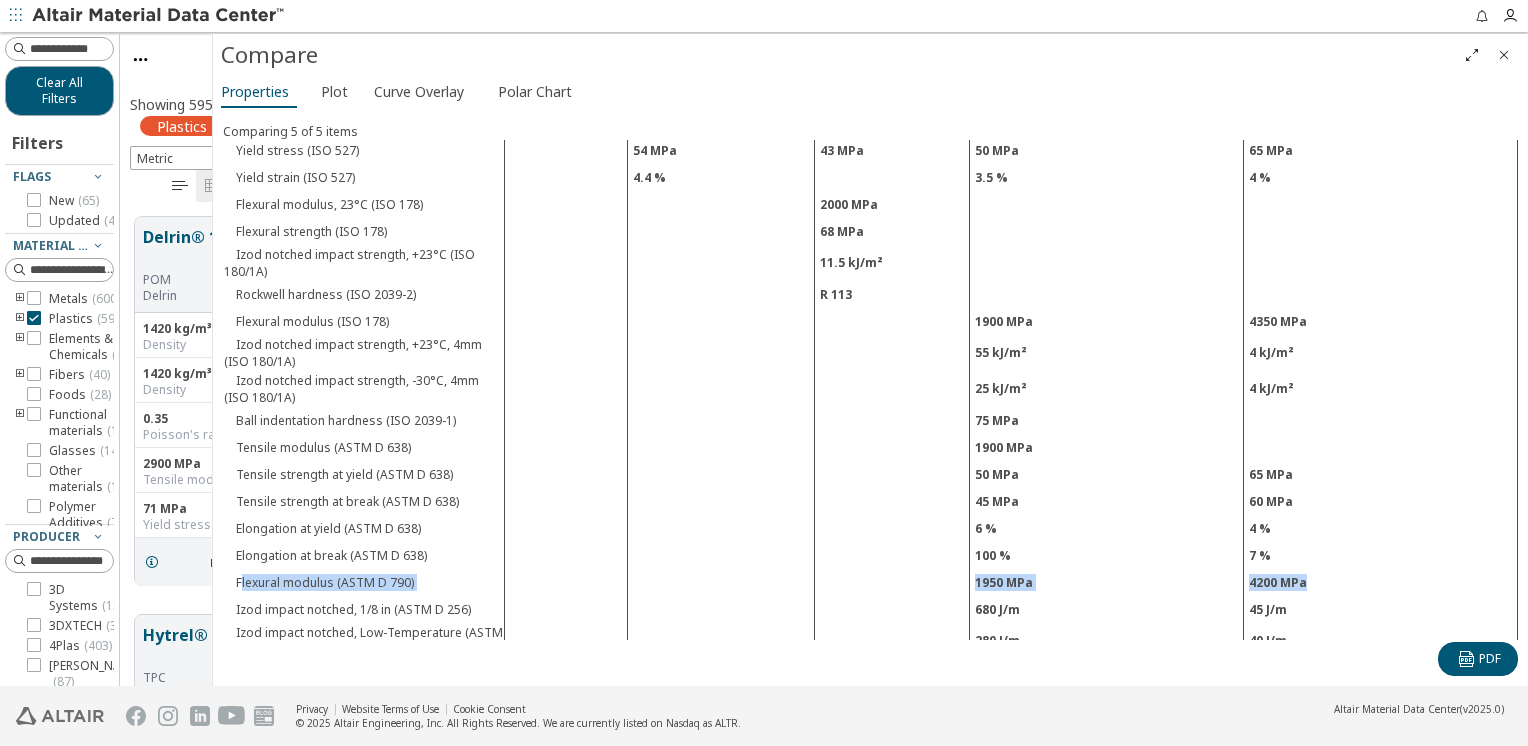 drag, startPoint x: 239, startPoint y: 470, endPoint x: 1408, endPoint y: 460, distance: 1169.0427 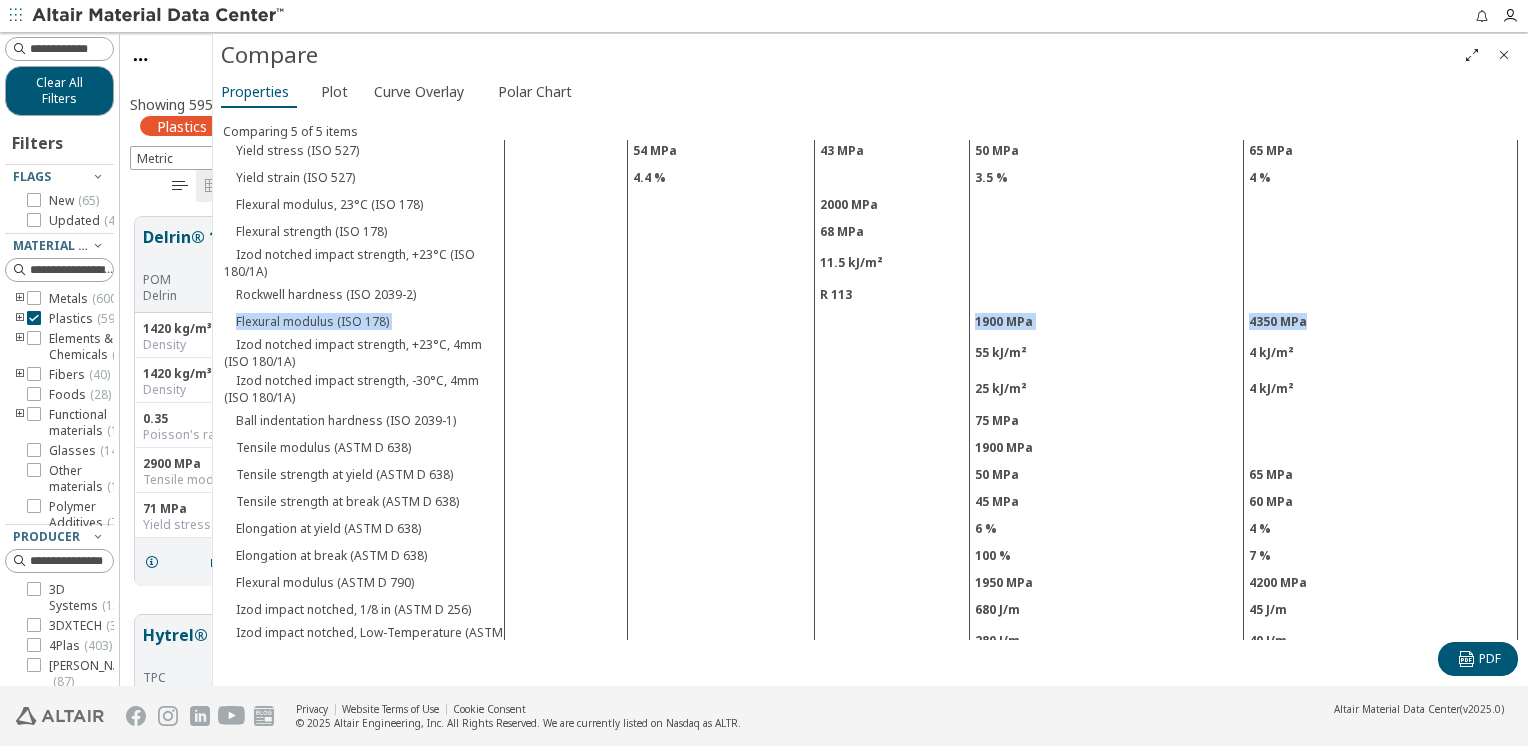 drag, startPoint x: 236, startPoint y: 239, endPoint x: 1327, endPoint y: 234, distance: 1091.0115 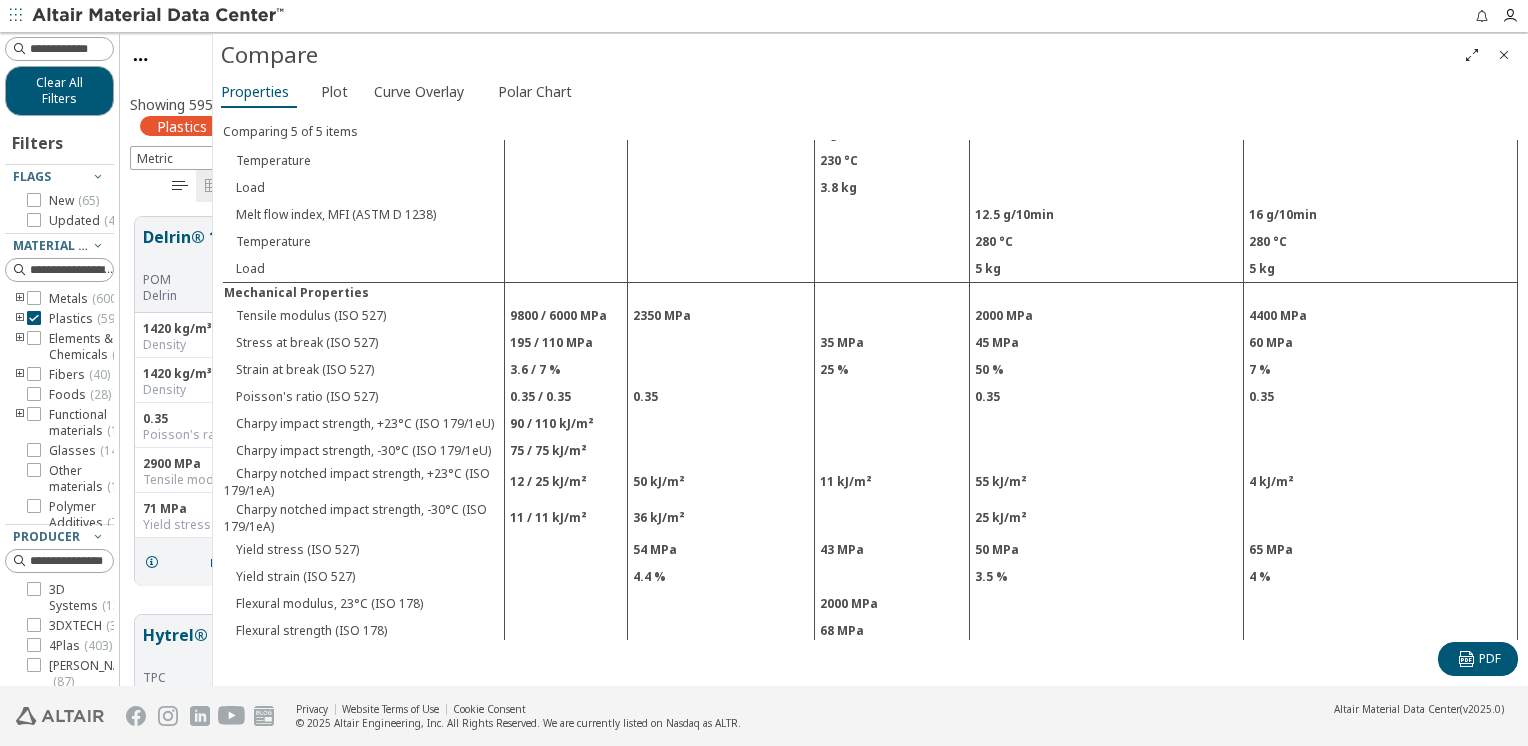 scroll, scrollTop: 700, scrollLeft: 0, axis: vertical 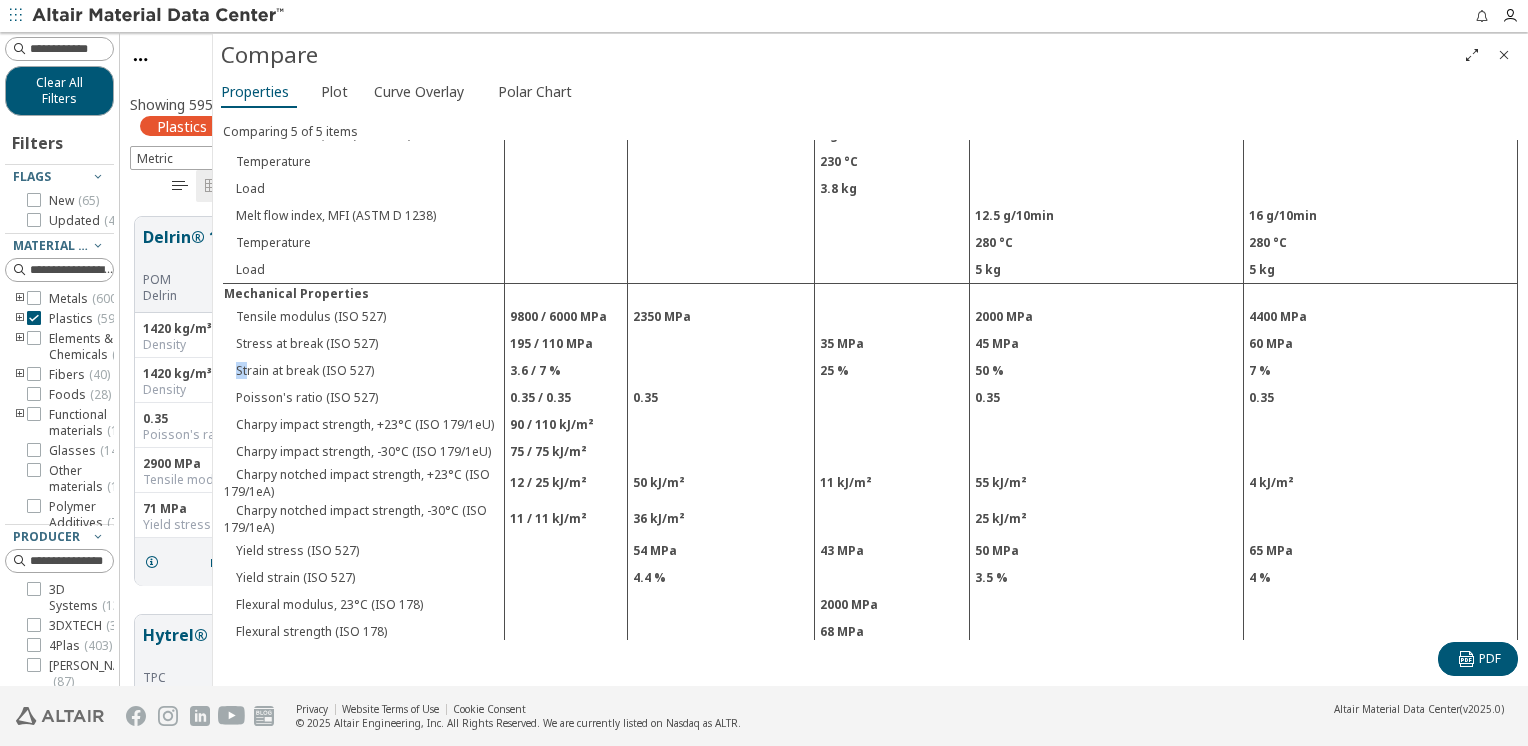 drag, startPoint x: 235, startPoint y: 328, endPoint x: 248, endPoint y: 327, distance: 13.038404 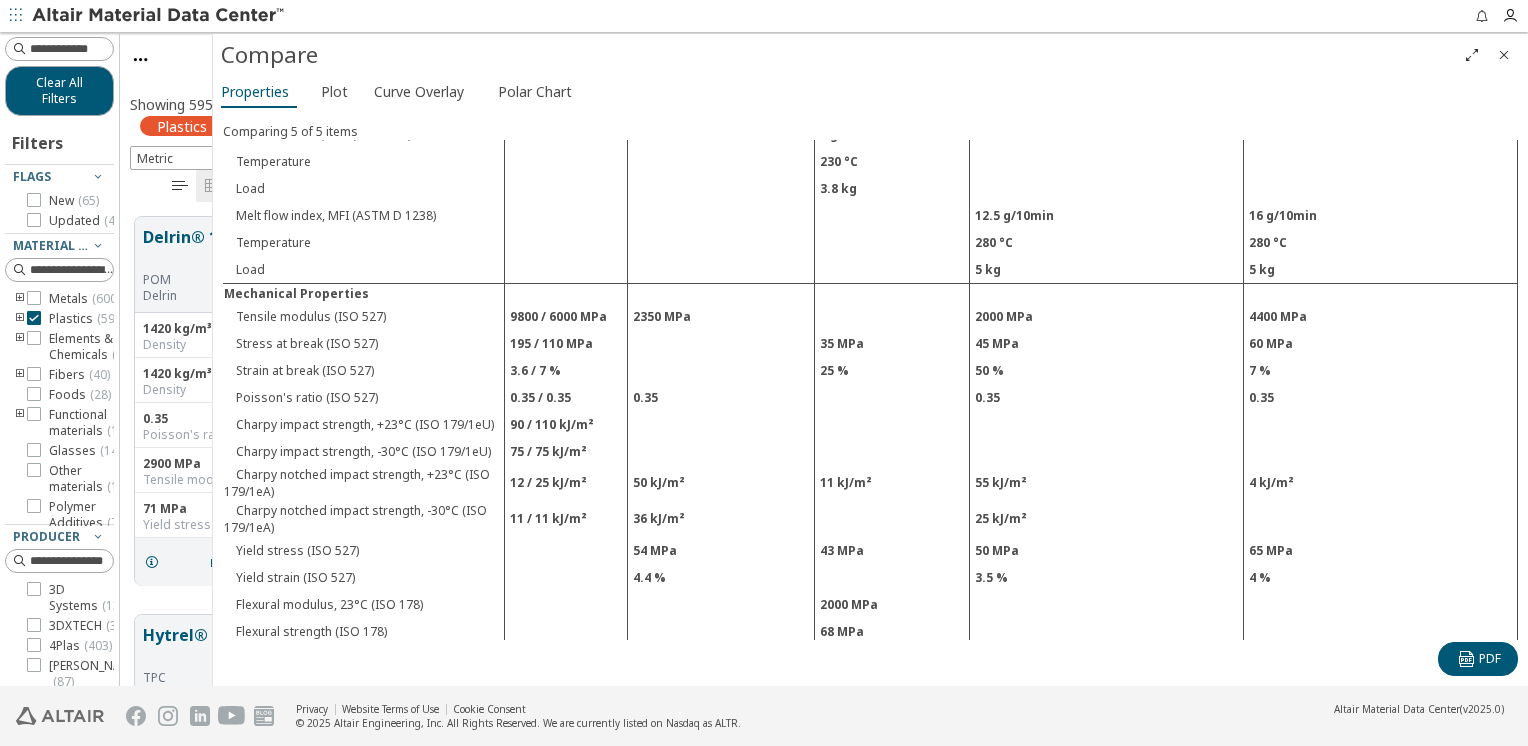 click at bounding box center [720, 370] 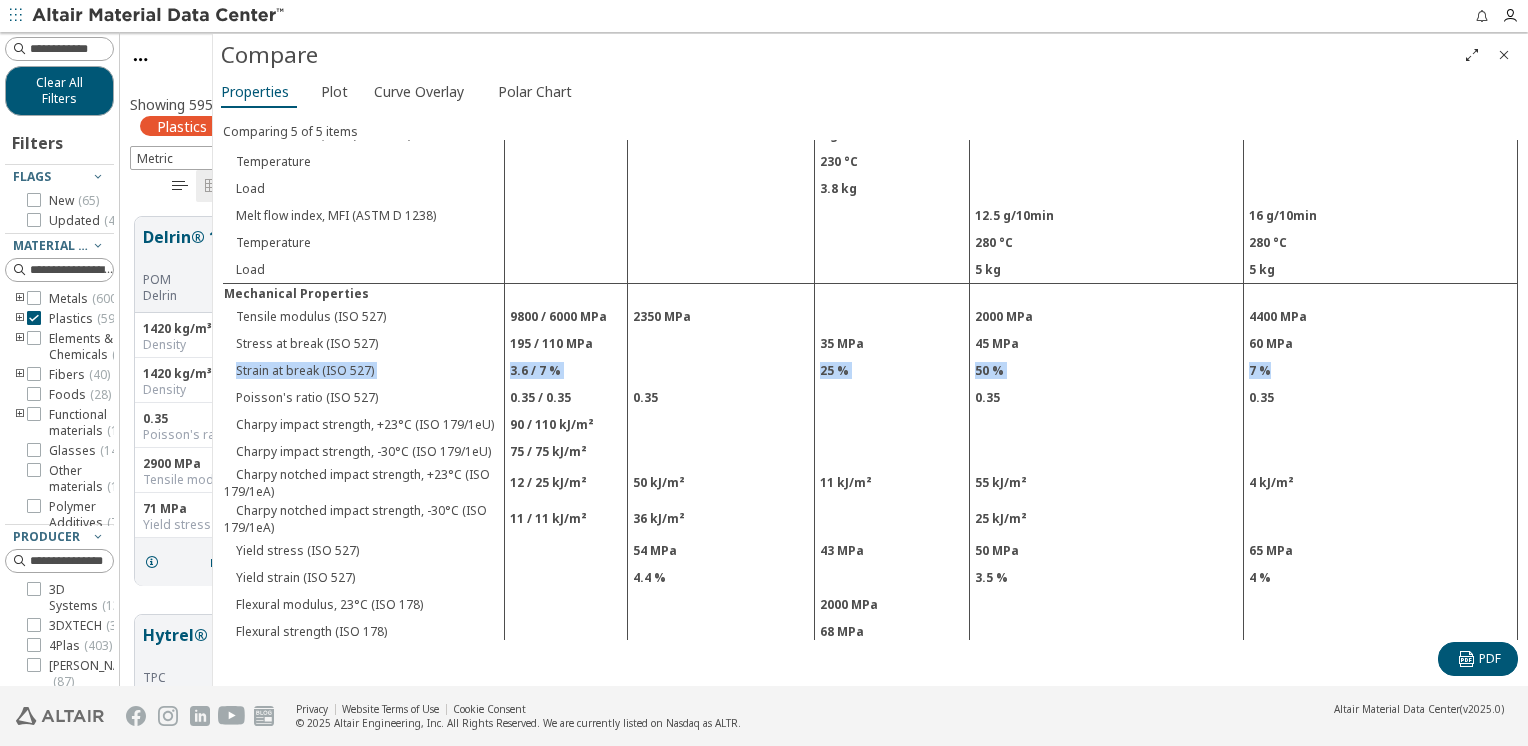 drag, startPoint x: 1270, startPoint y: 330, endPoint x: 235, endPoint y: 328, distance: 1035.002 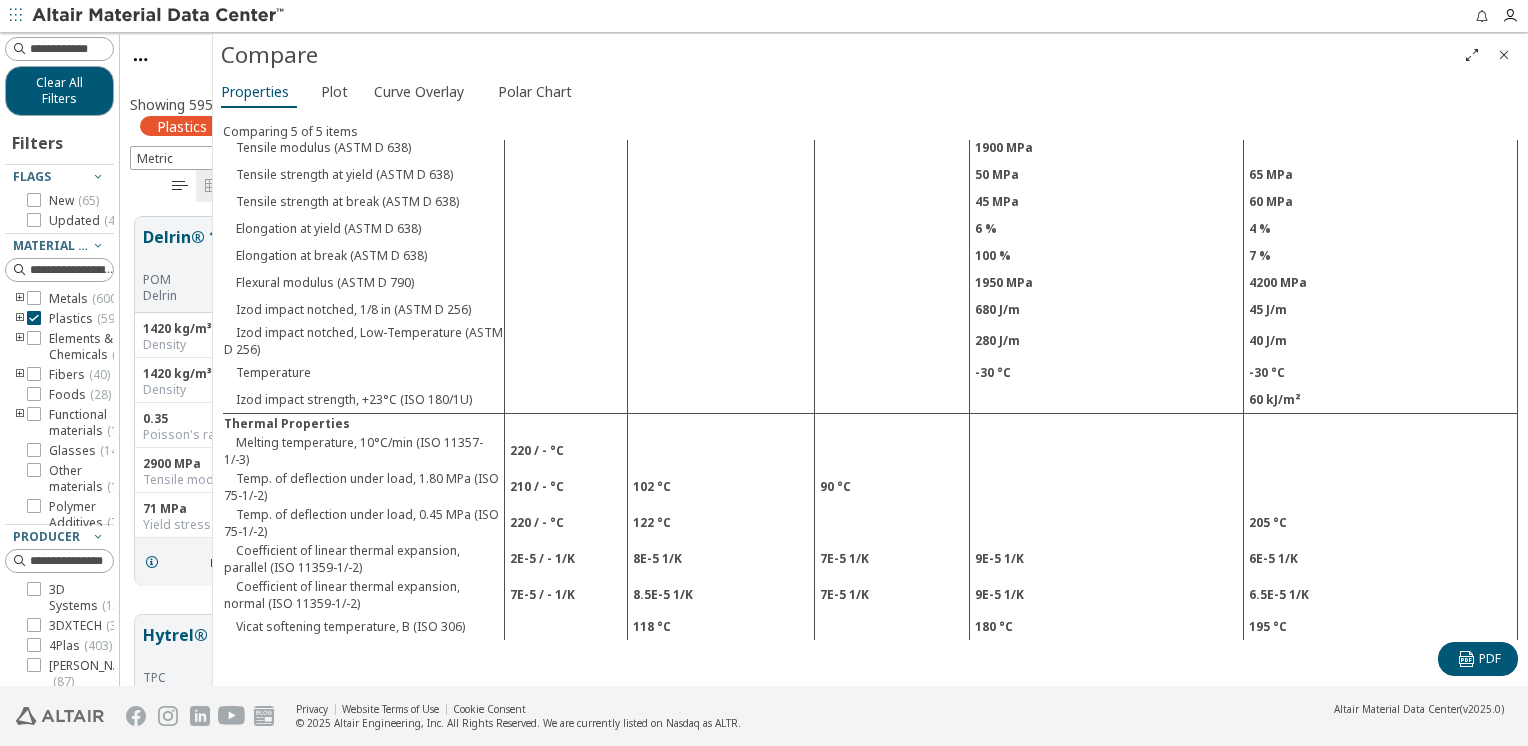 scroll, scrollTop: 1500, scrollLeft: 0, axis: vertical 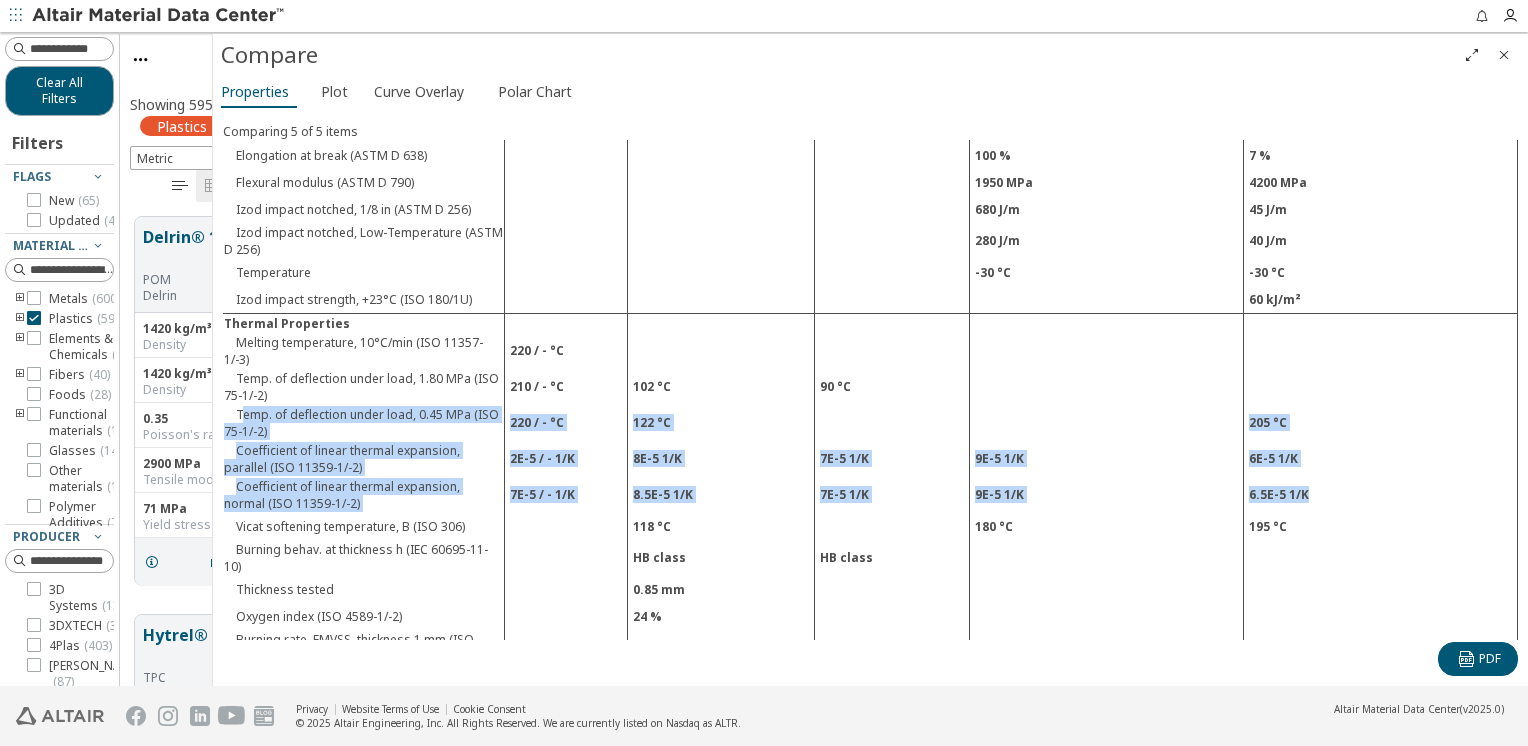 drag, startPoint x: 239, startPoint y: 271, endPoint x: 1320, endPoint y: 337, distance: 1083.013 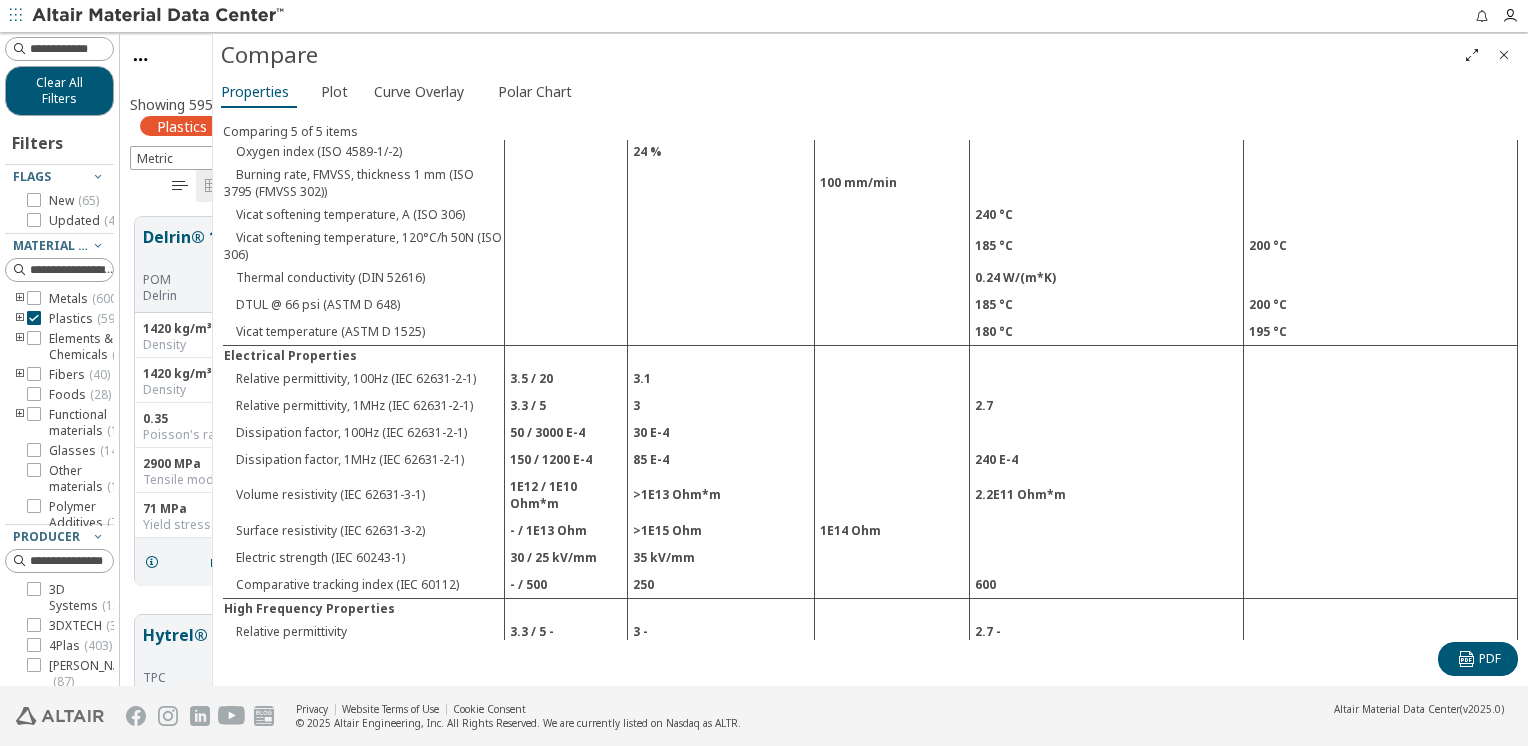 scroll, scrollTop: 2000, scrollLeft: 0, axis: vertical 